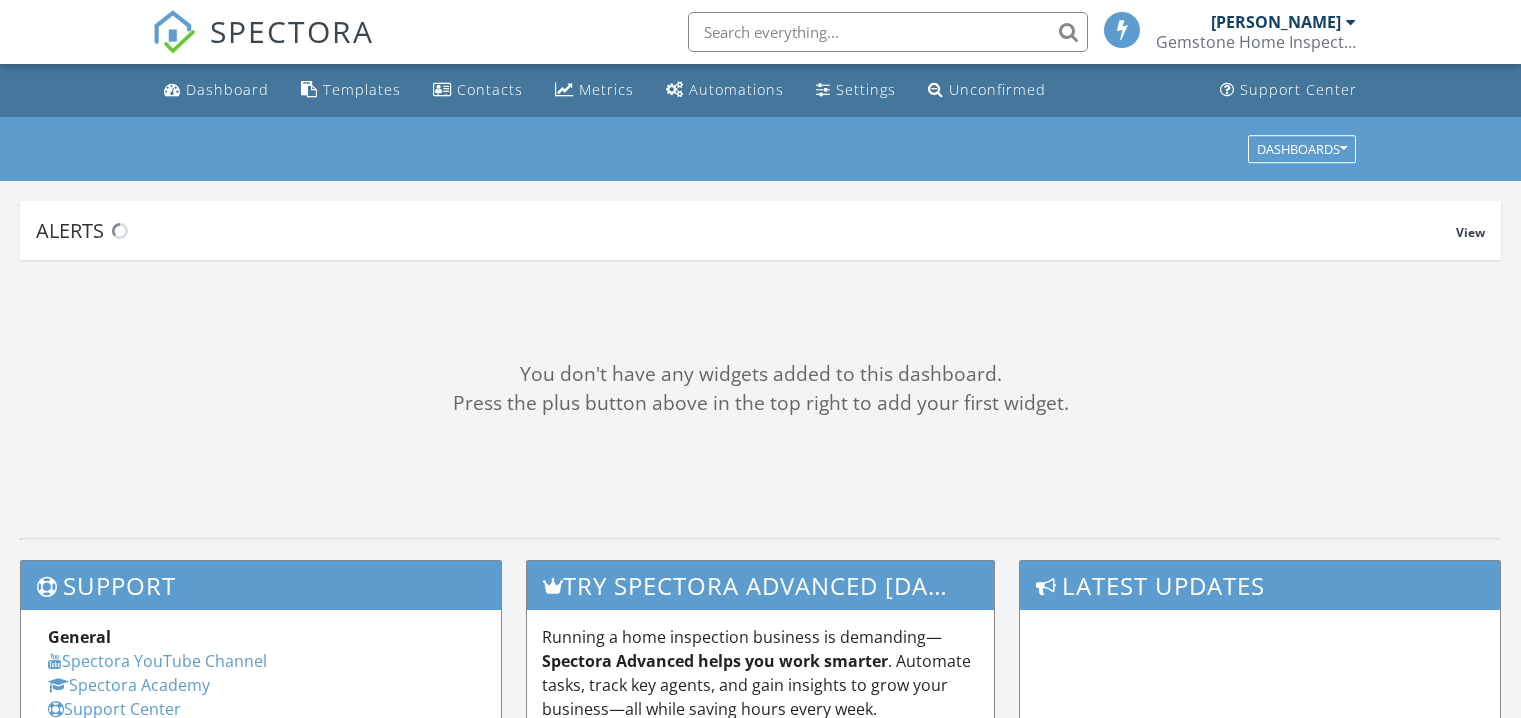 scroll, scrollTop: 0, scrollLeft: 0, axis: both 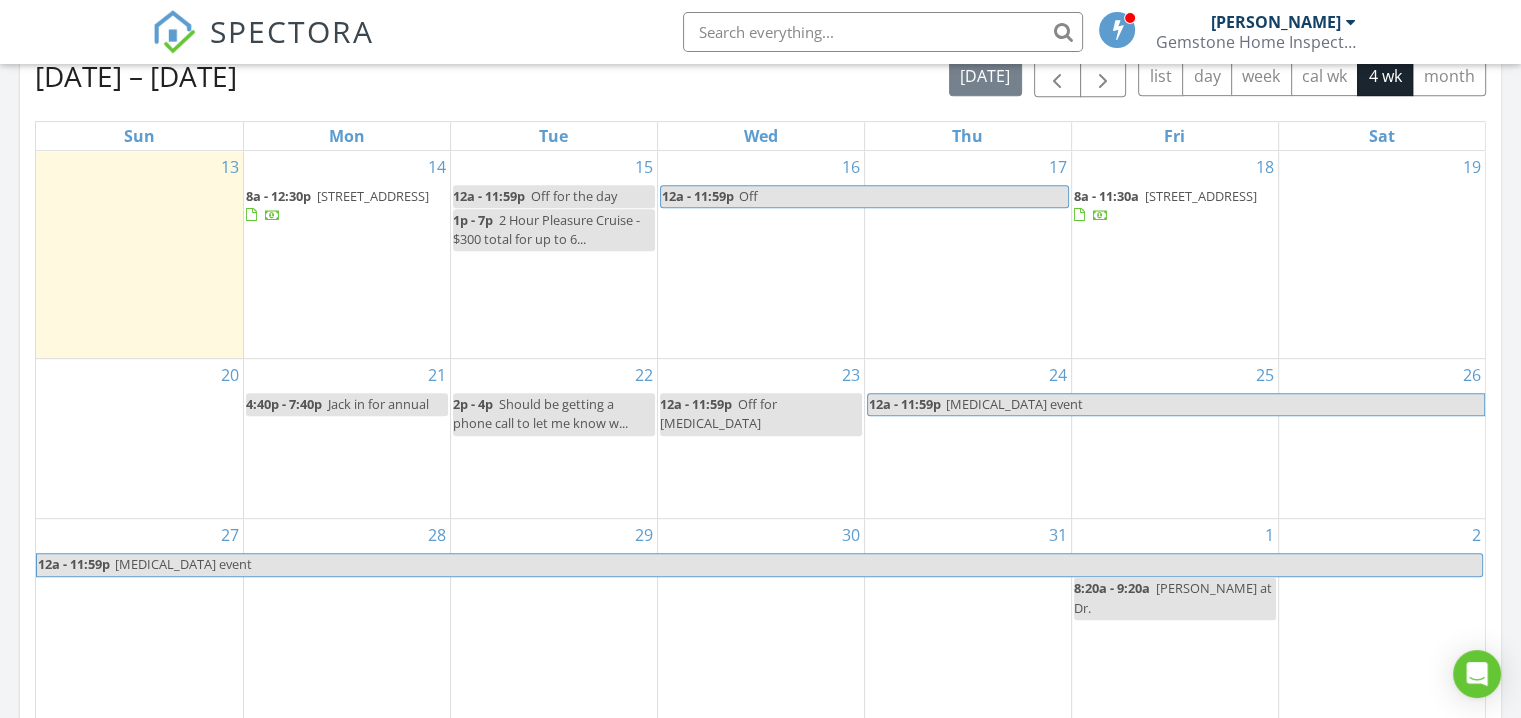 click at bounding box center [883, 32] 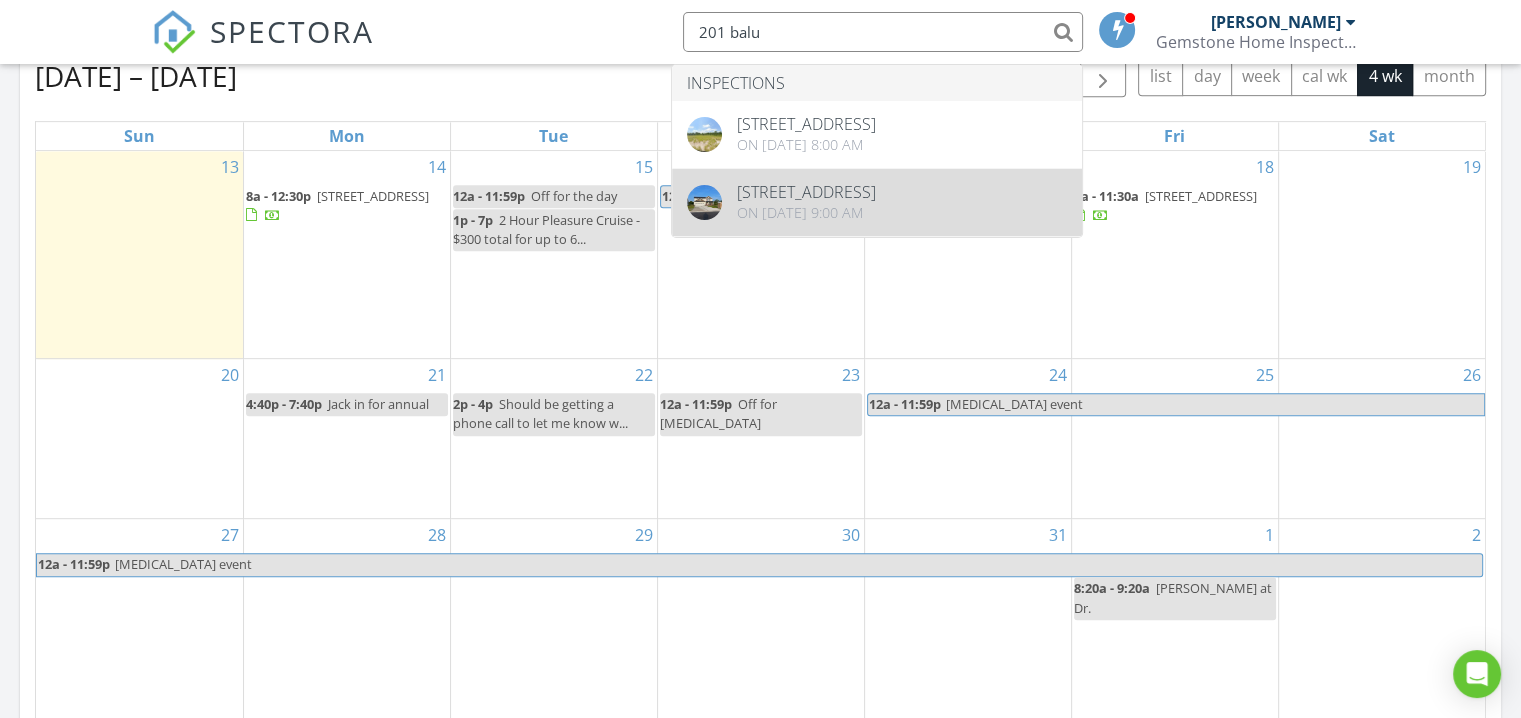 type on "201 balu" 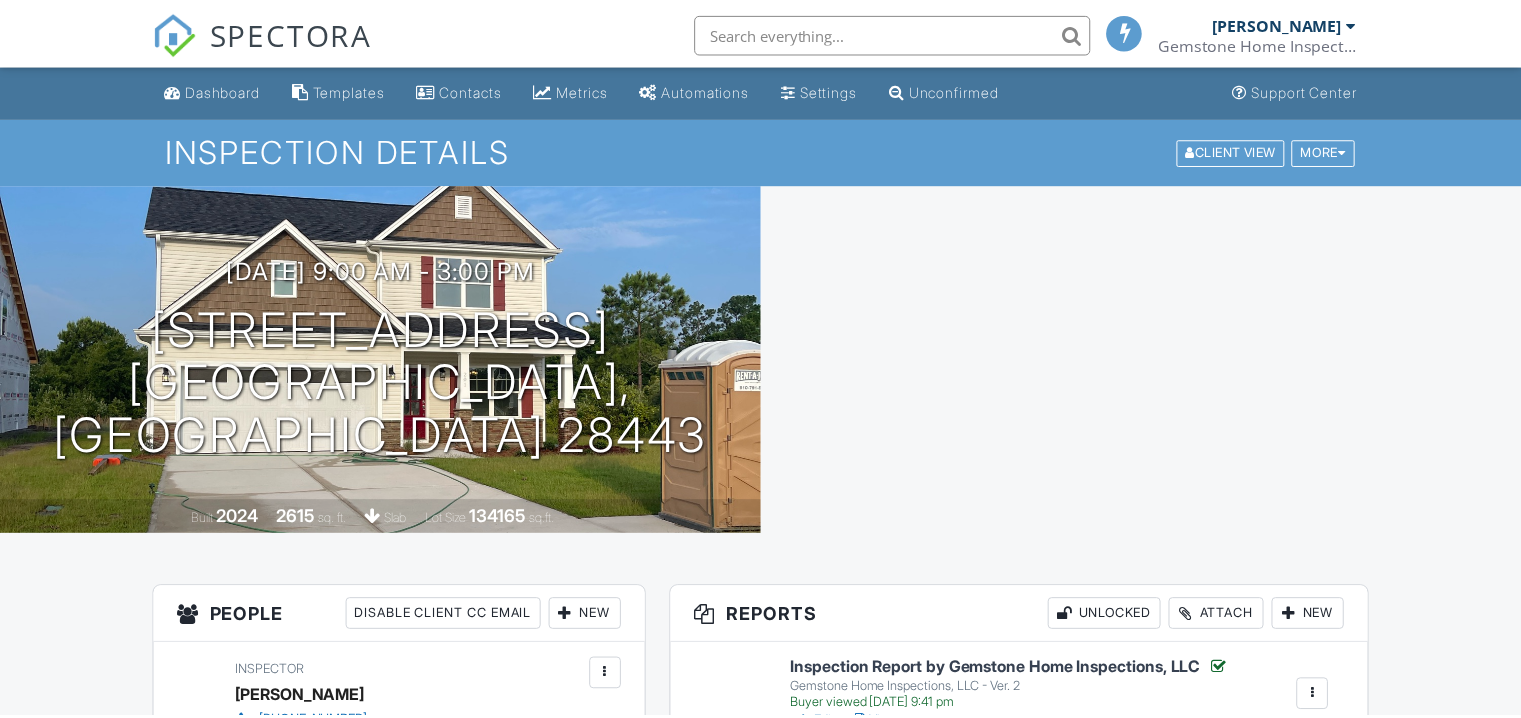 scroll, scrollTop: 0, scrollLeft: 0, axis: both 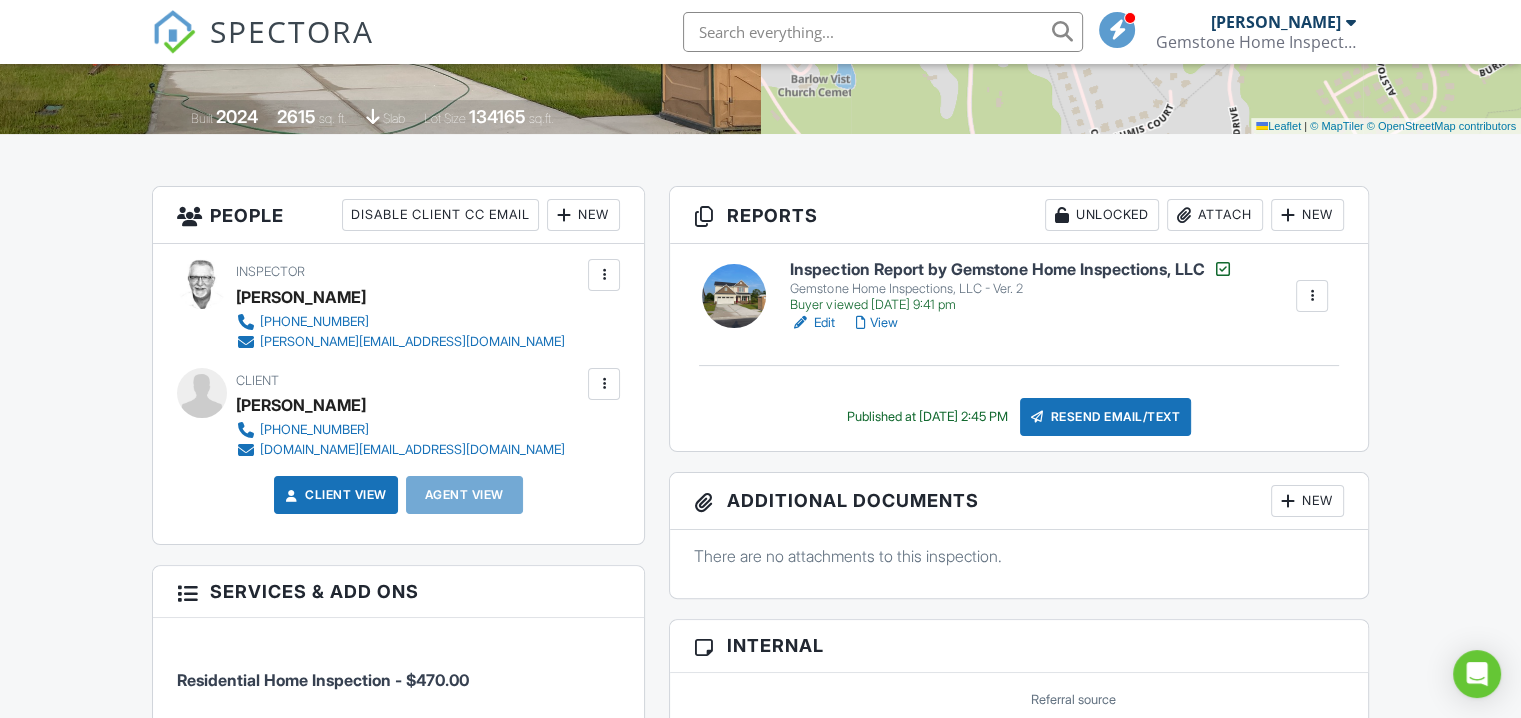click on "Inspection Report by Gemstone Home Inspections, LLC" at bounding box center (1011, 269) 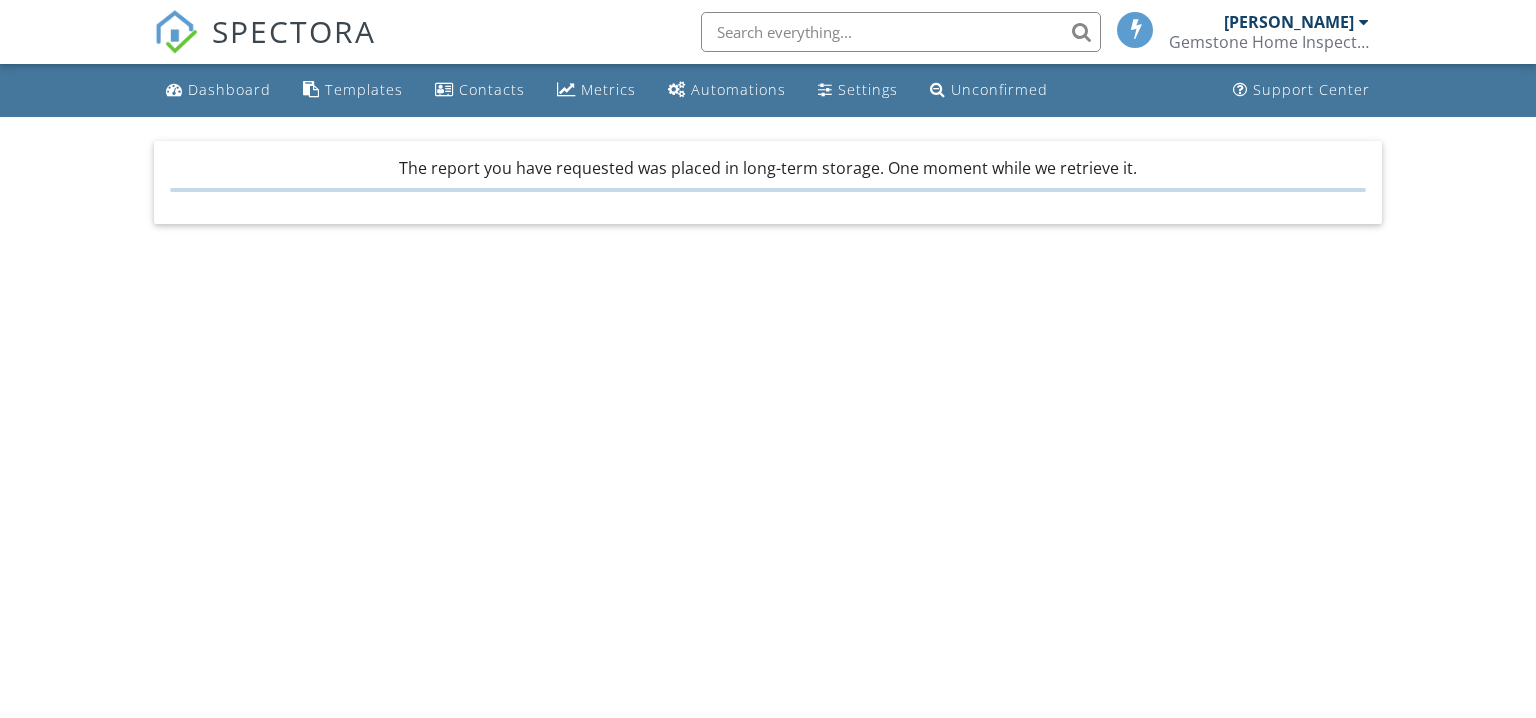 scroll, scrollTop: 0, scrollLeft: 0, axis: both 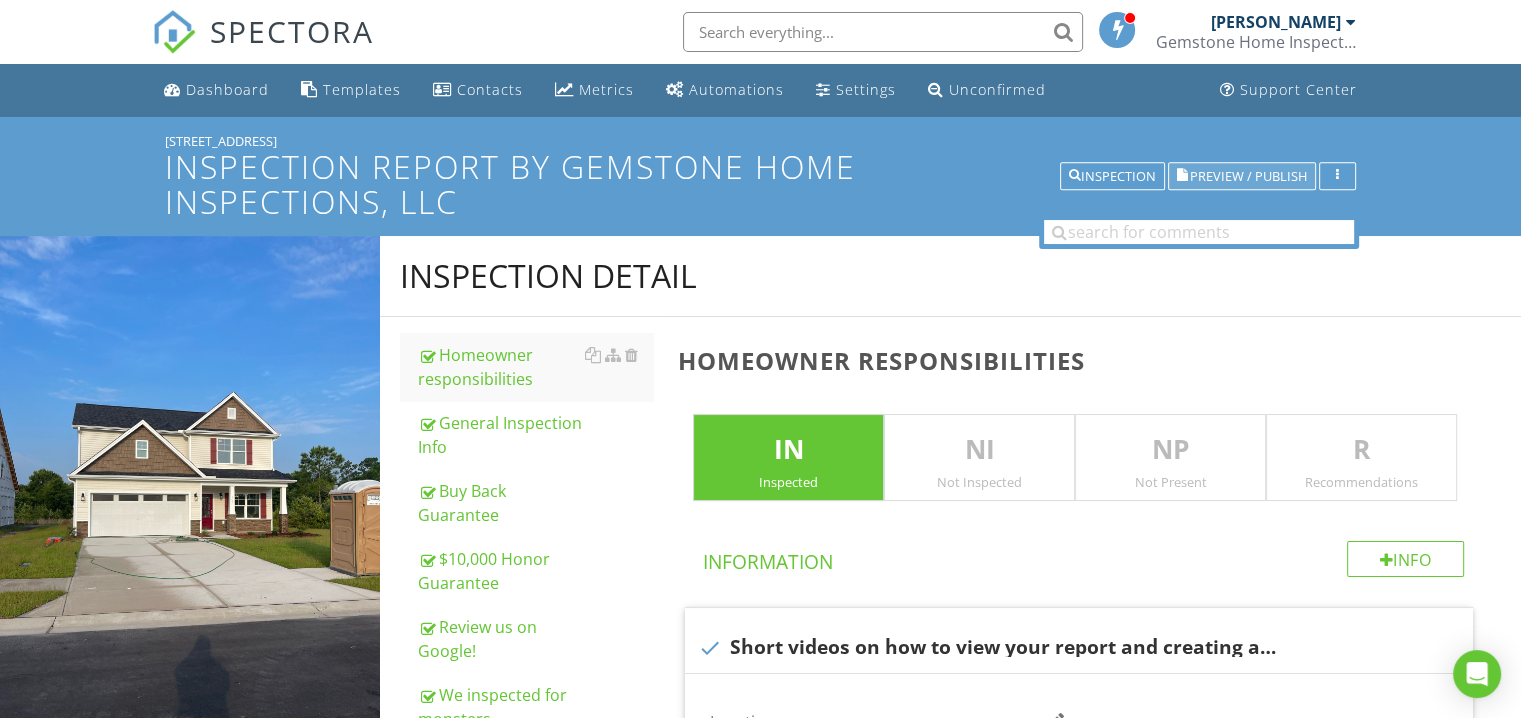 click on "Preview / Publish" at bounding box center (1248, 176) 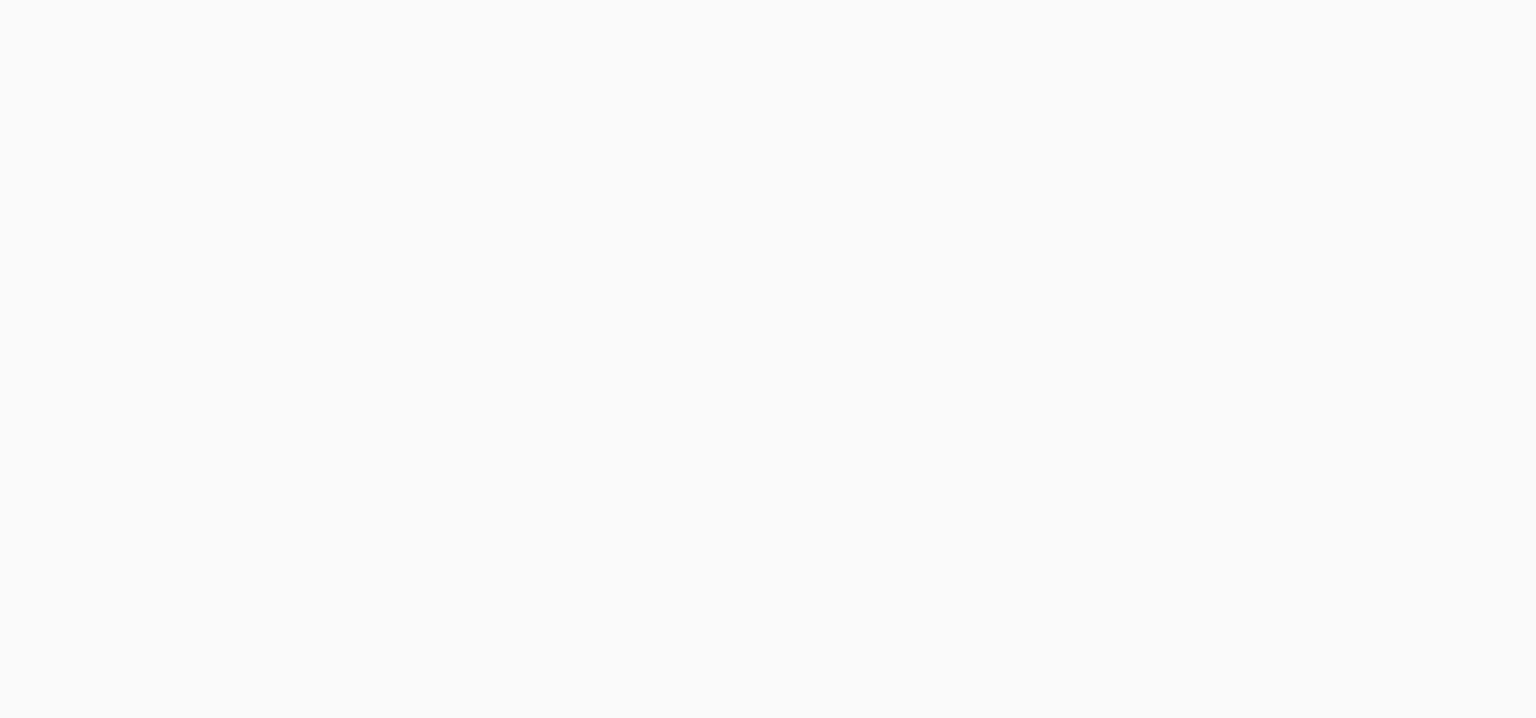 scroll, scrollTop: 0, scrollLeft: 0, axis: both 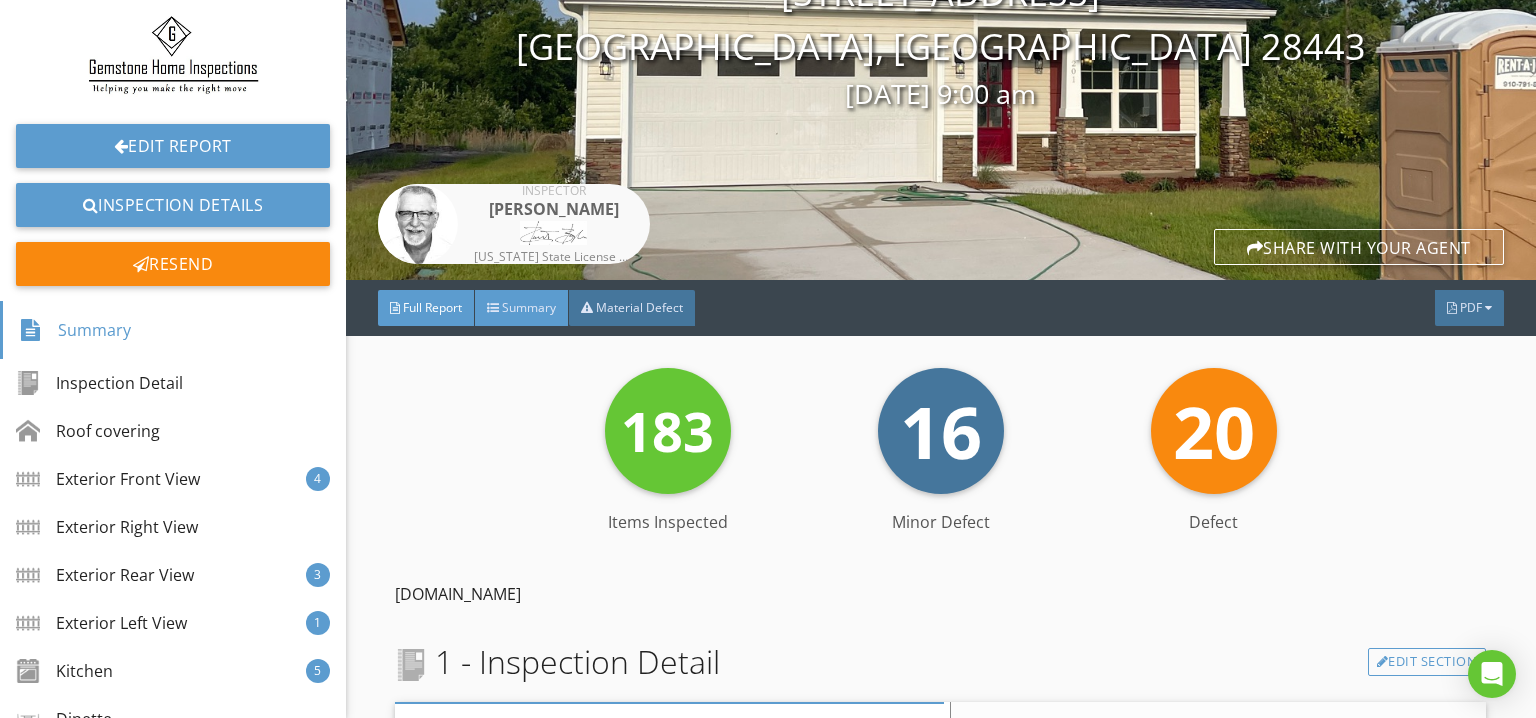 click on "Summary" at bounding box center (529, 307) 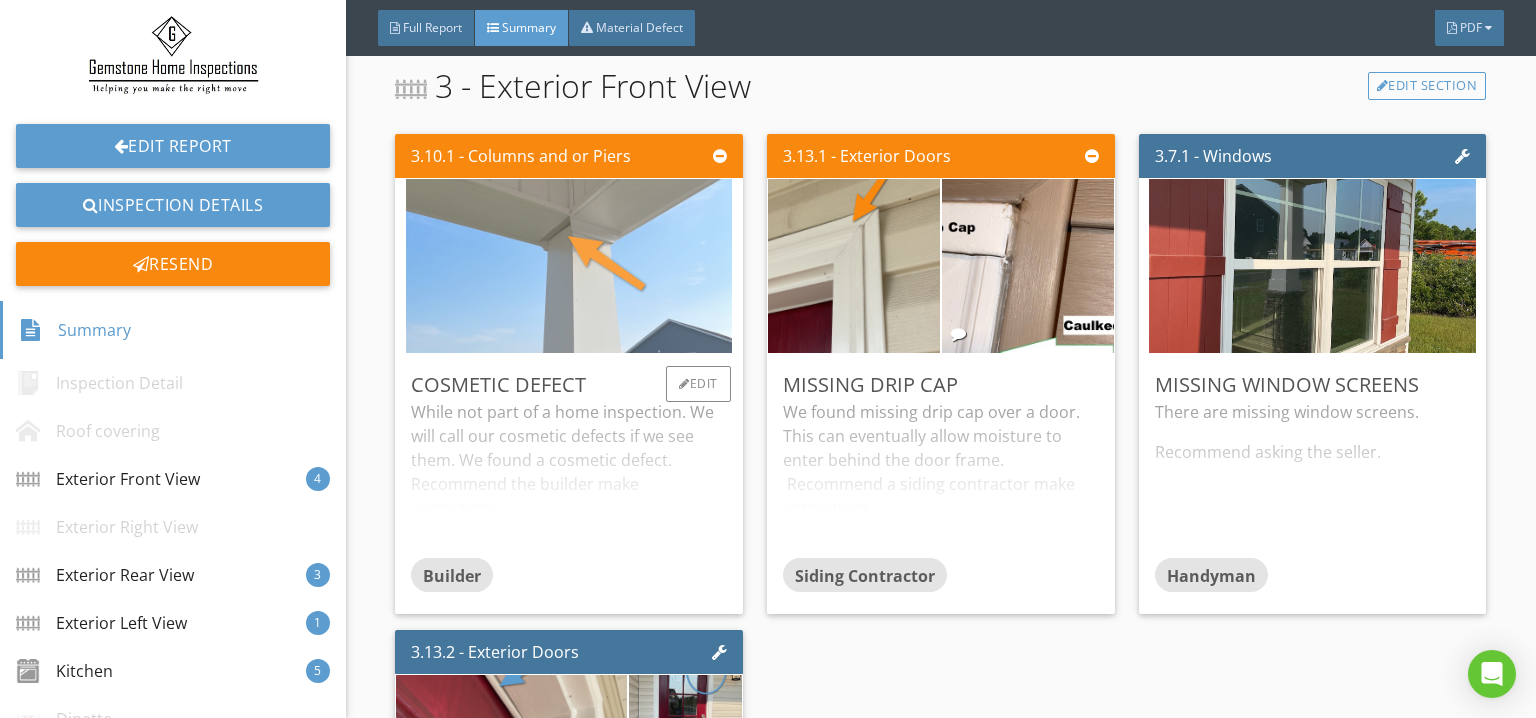 scroll, scrollTop: 700, scrollLeft: 0, axis: vertical 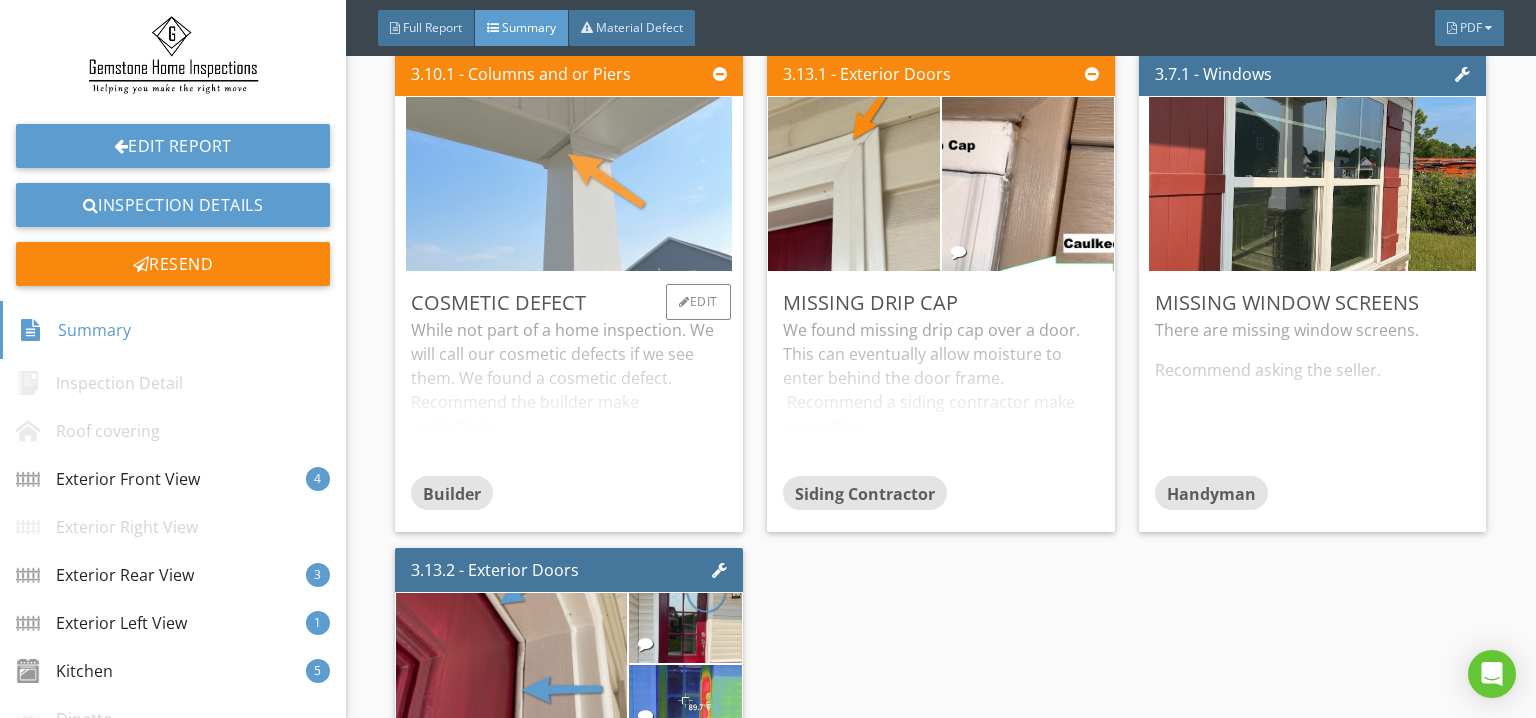 click at bounding box center (569, 184) 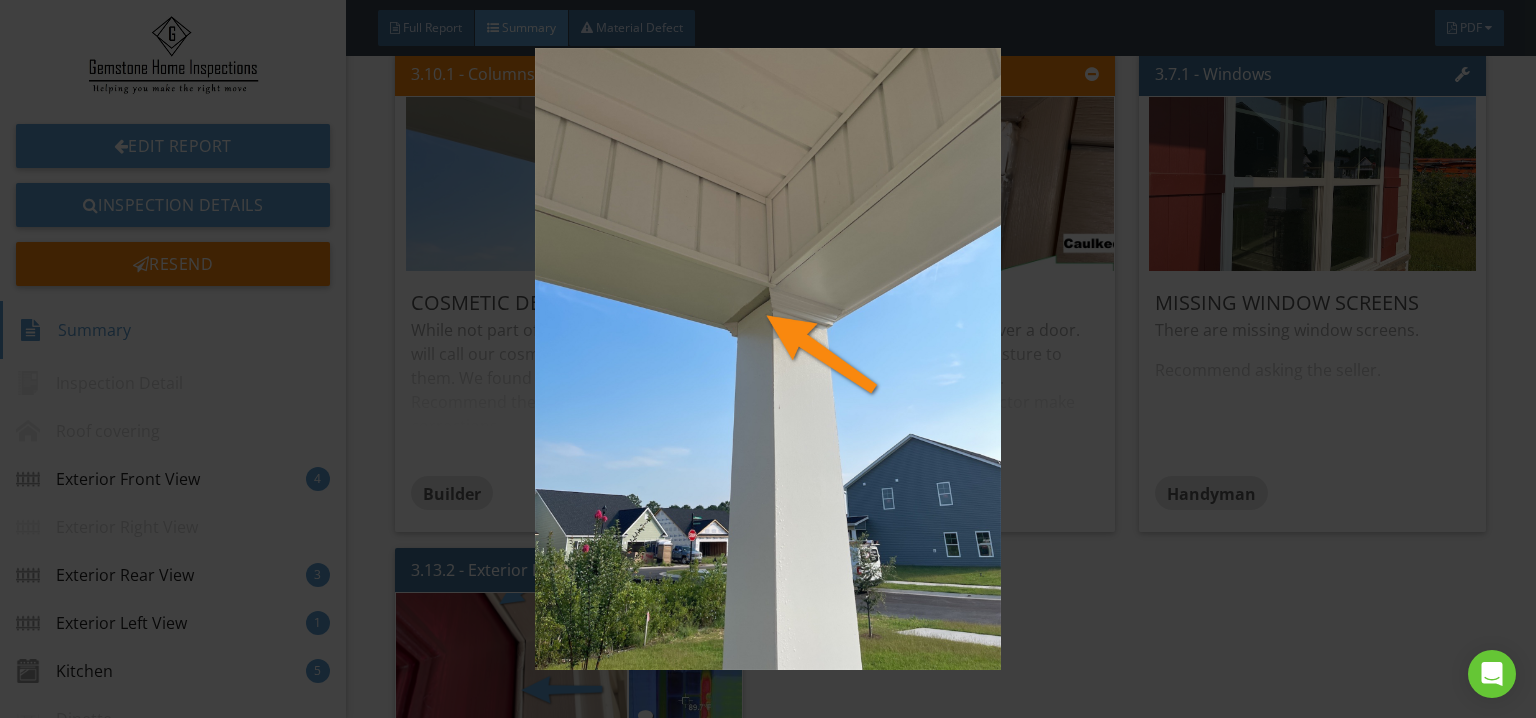 click at bounding box center (768, 358) 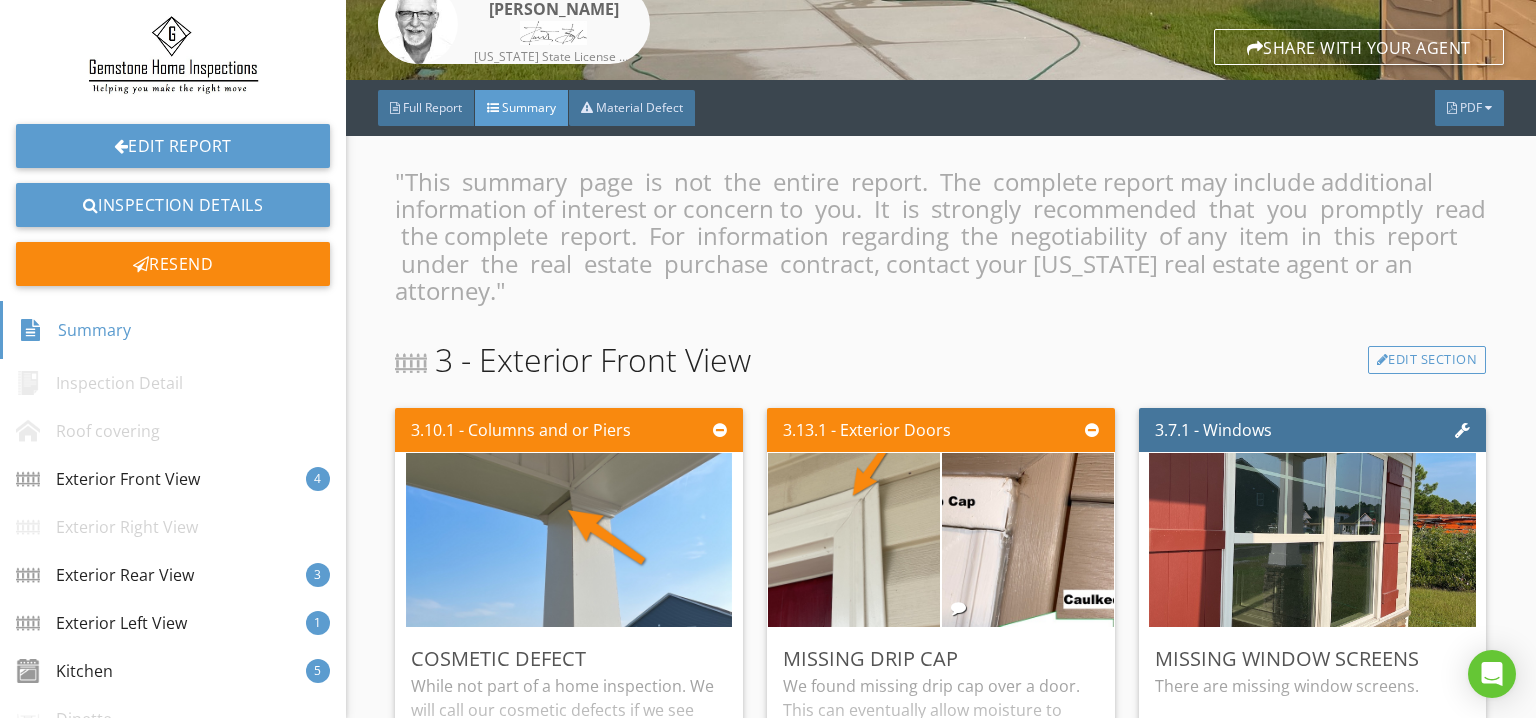 scroll, scrollTop: 0, scrollLeft: 0, axis: both 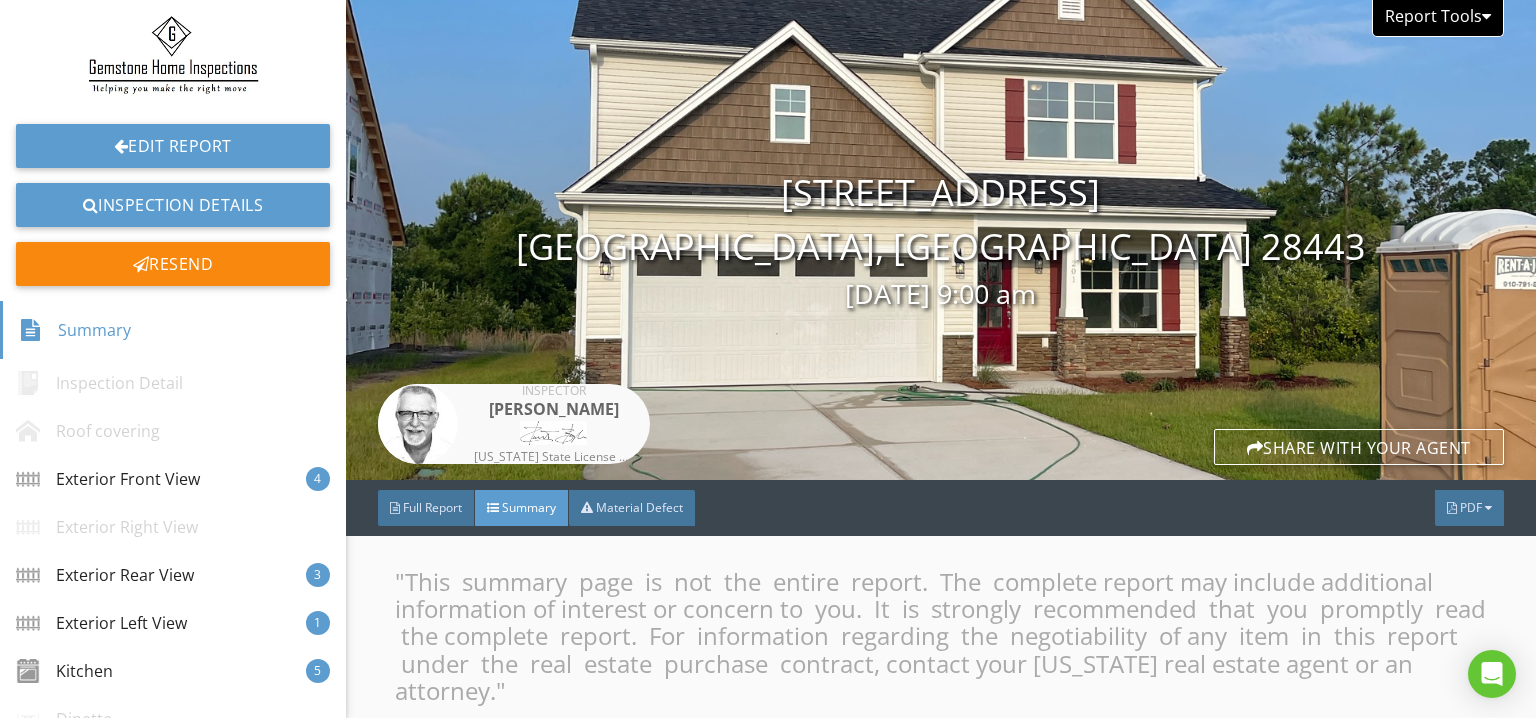 click on "Report Tools" at bounding box center [1438, 18] 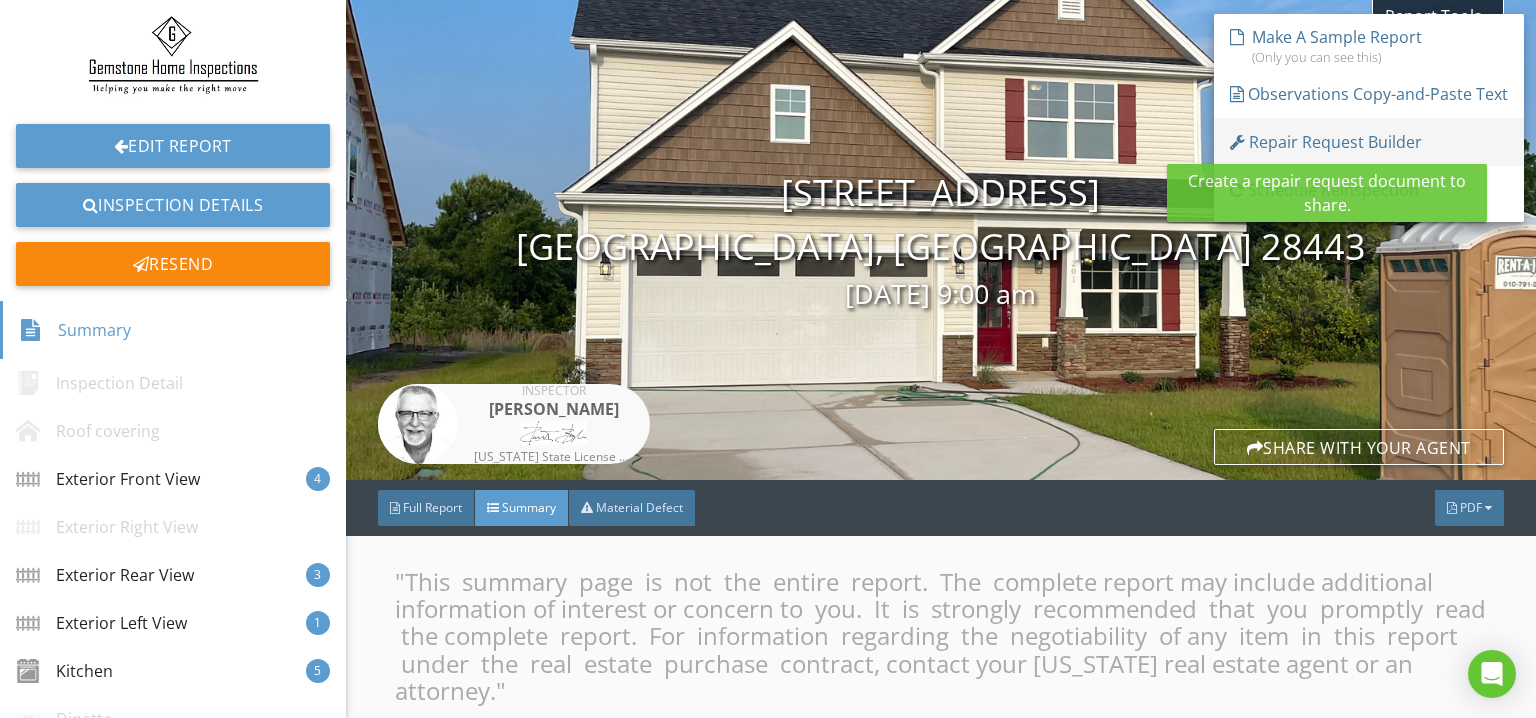 click on "Repair Request Builder" at bounding box center [1326, 142] 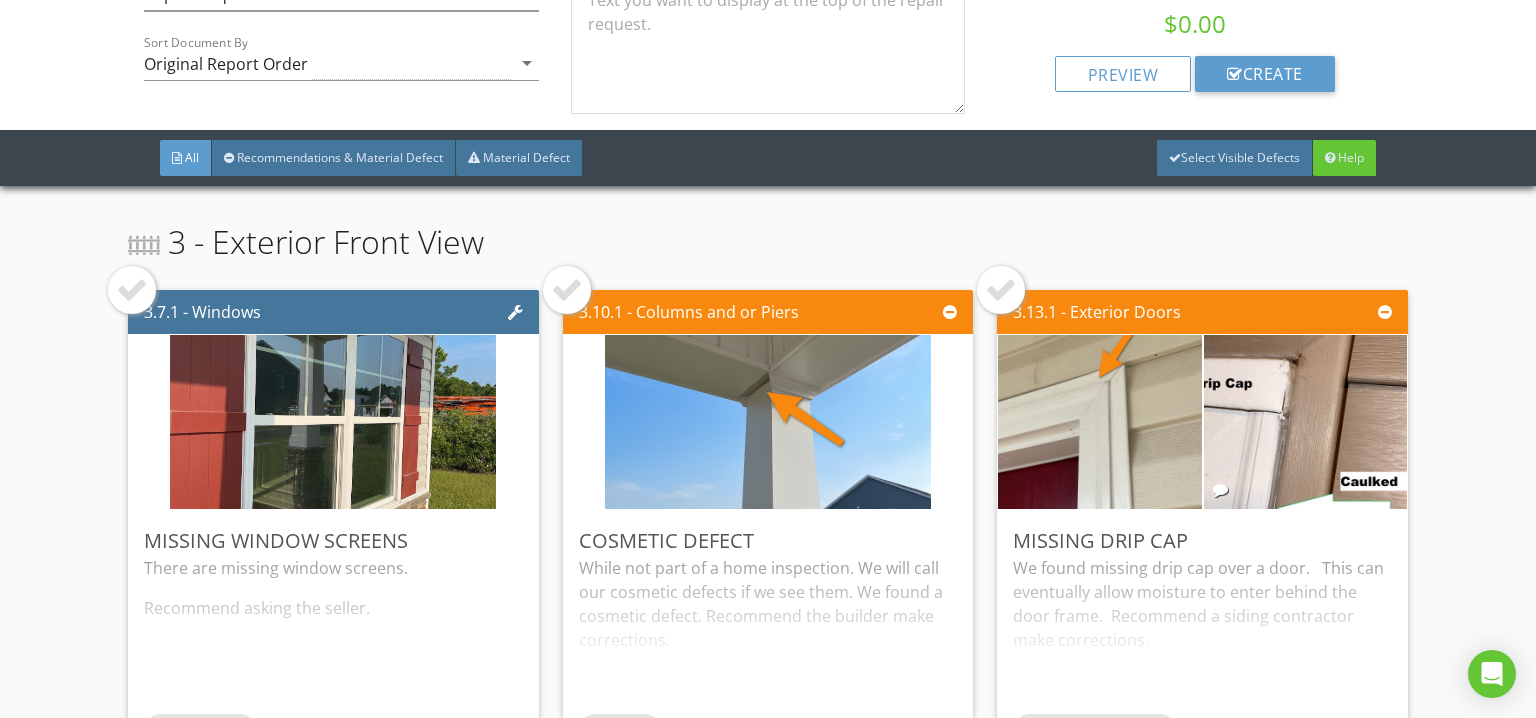 scroll, scrollTop: 100, scrollLeft: 0, axis: vertical 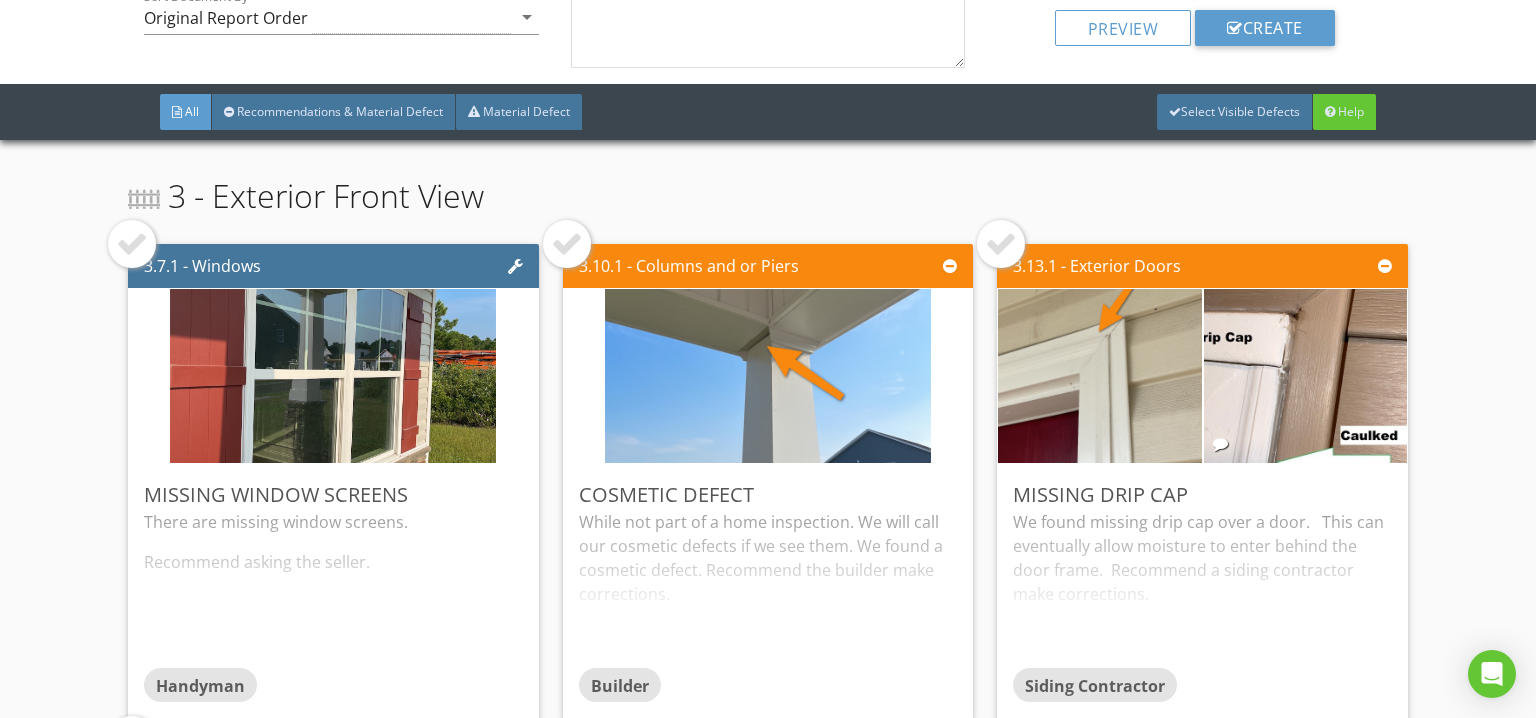 click at bounding box center [132, 244] 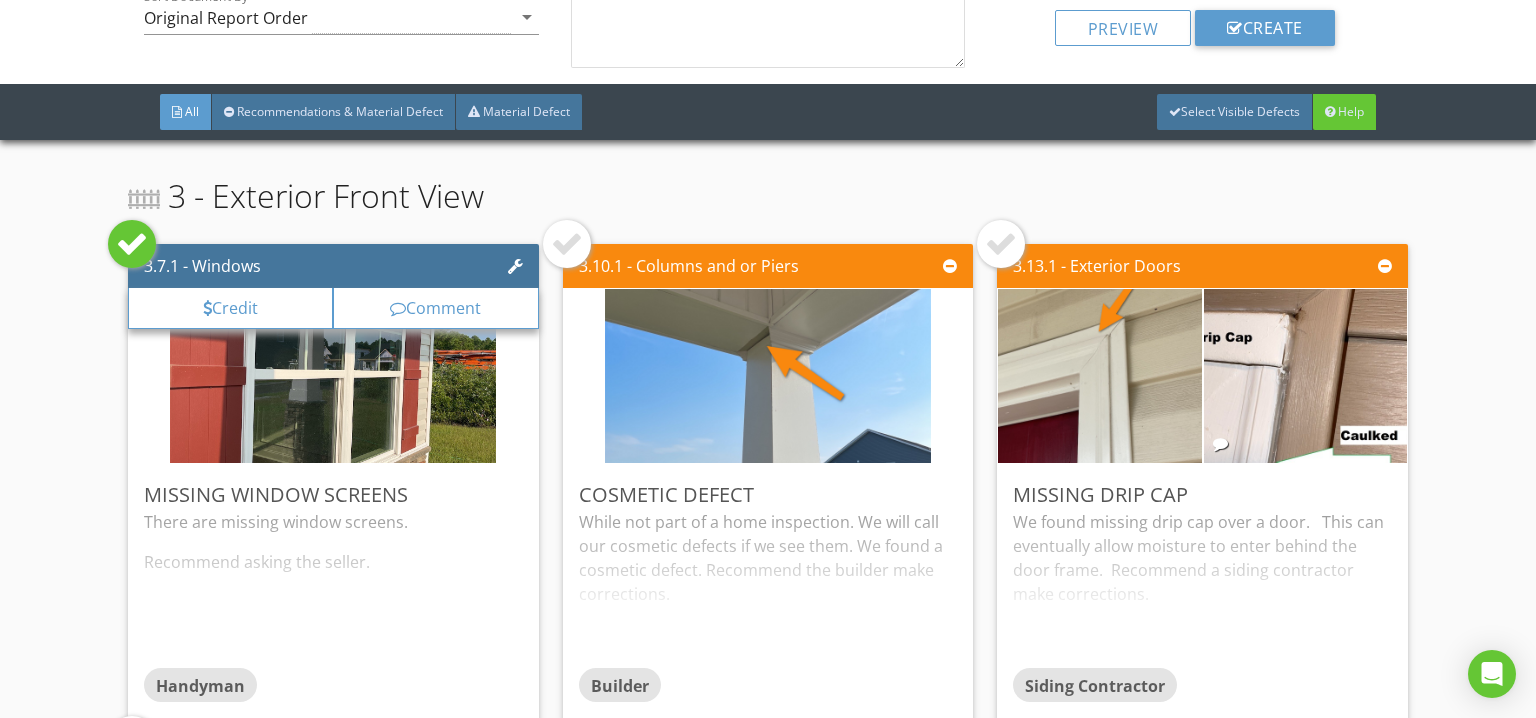 click at bounding box center [132, 244] 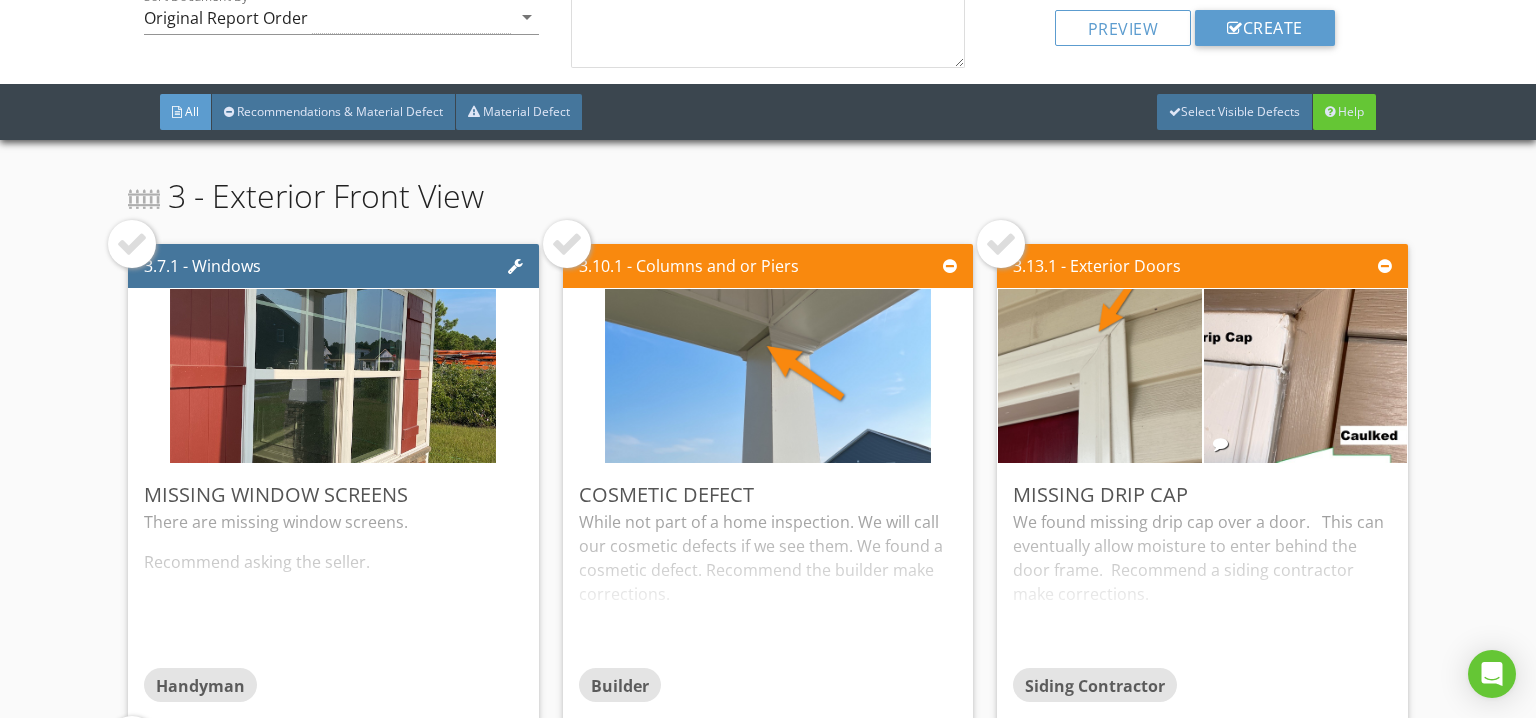 click at bounding box center [567, 244] 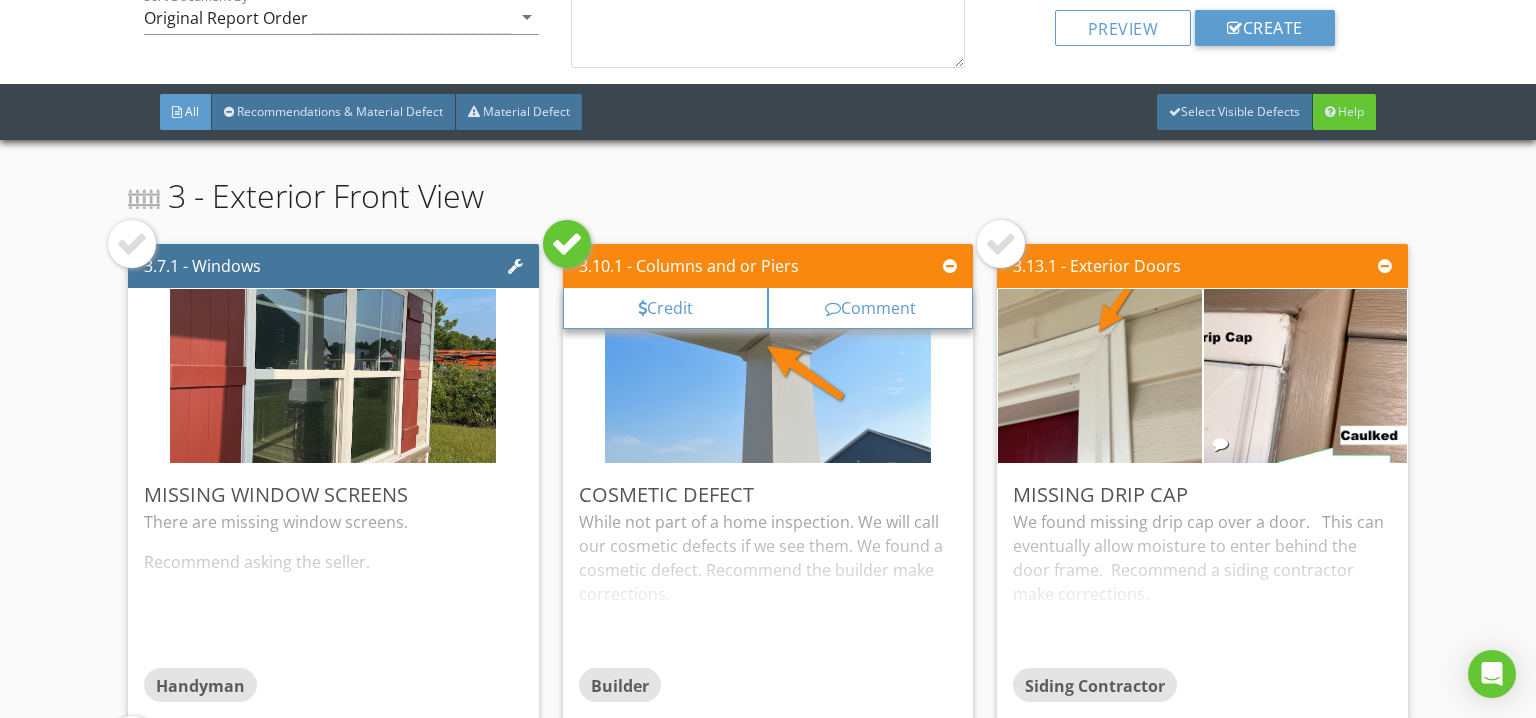 click at bounding box center (1001, 244) 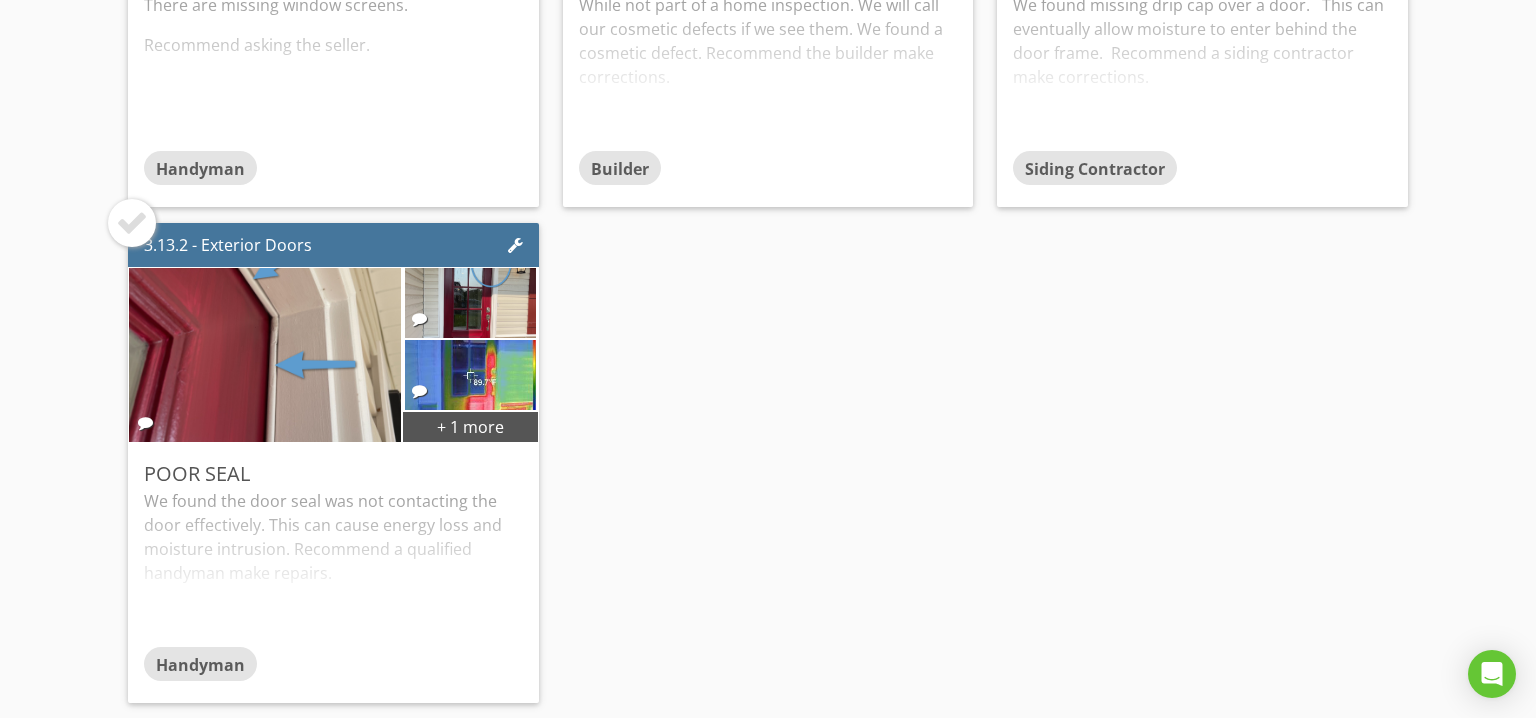 scroll, scrollTop: 700, scrollLeft: 0, axis: vertical 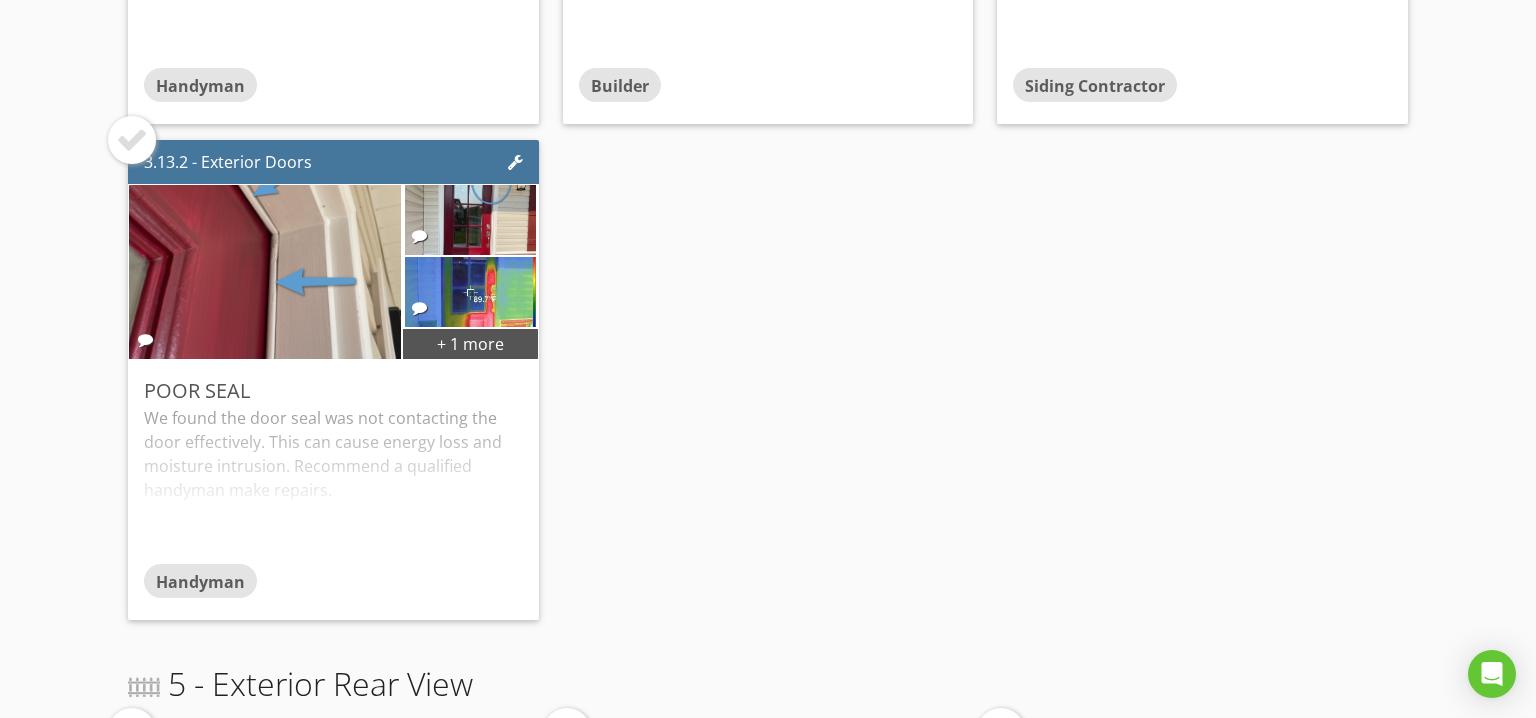 drag, startPoint x: 135, startPoint y: 144, endPoint x: 158, endPoint y: 159, distance: 27.45906 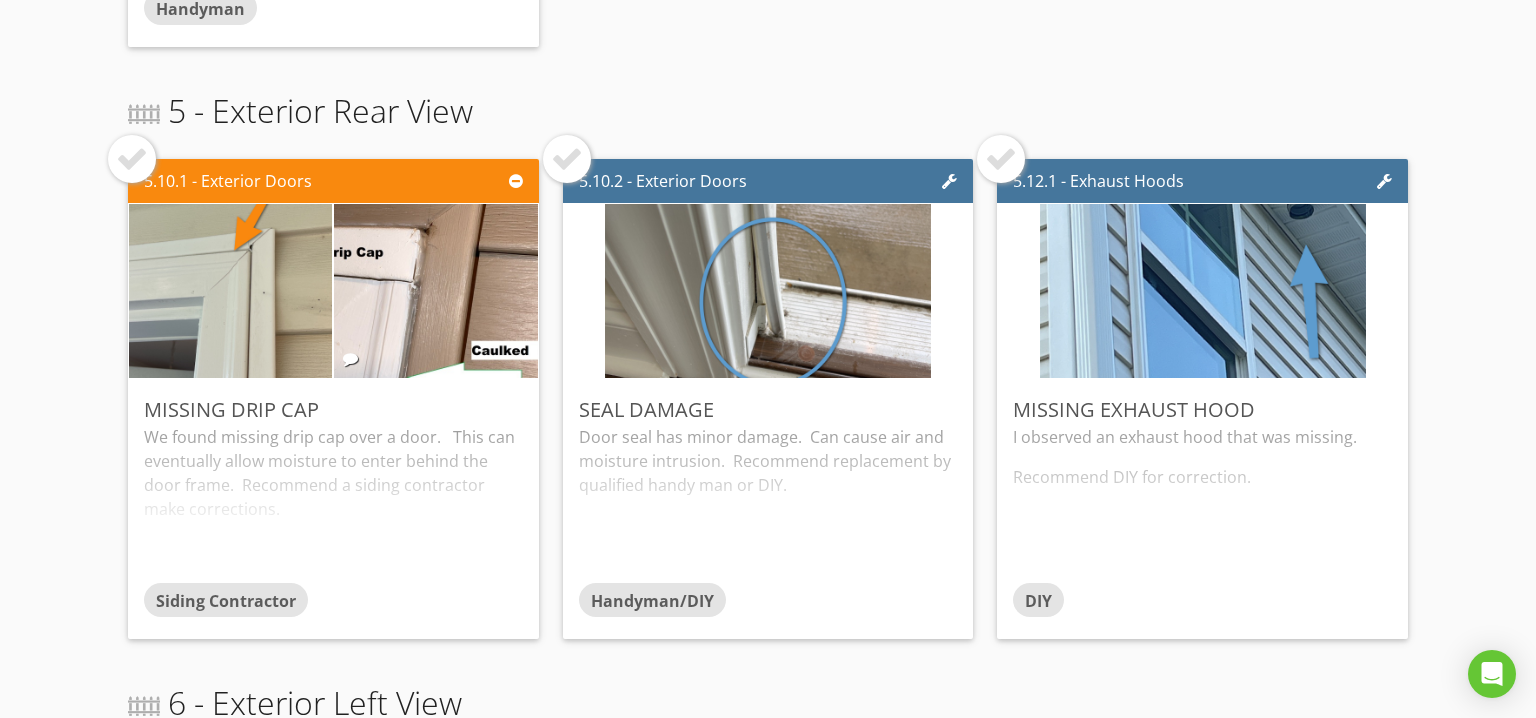 scroll, scrollTop: 1300, scrollLeft: 0, axis: vertical 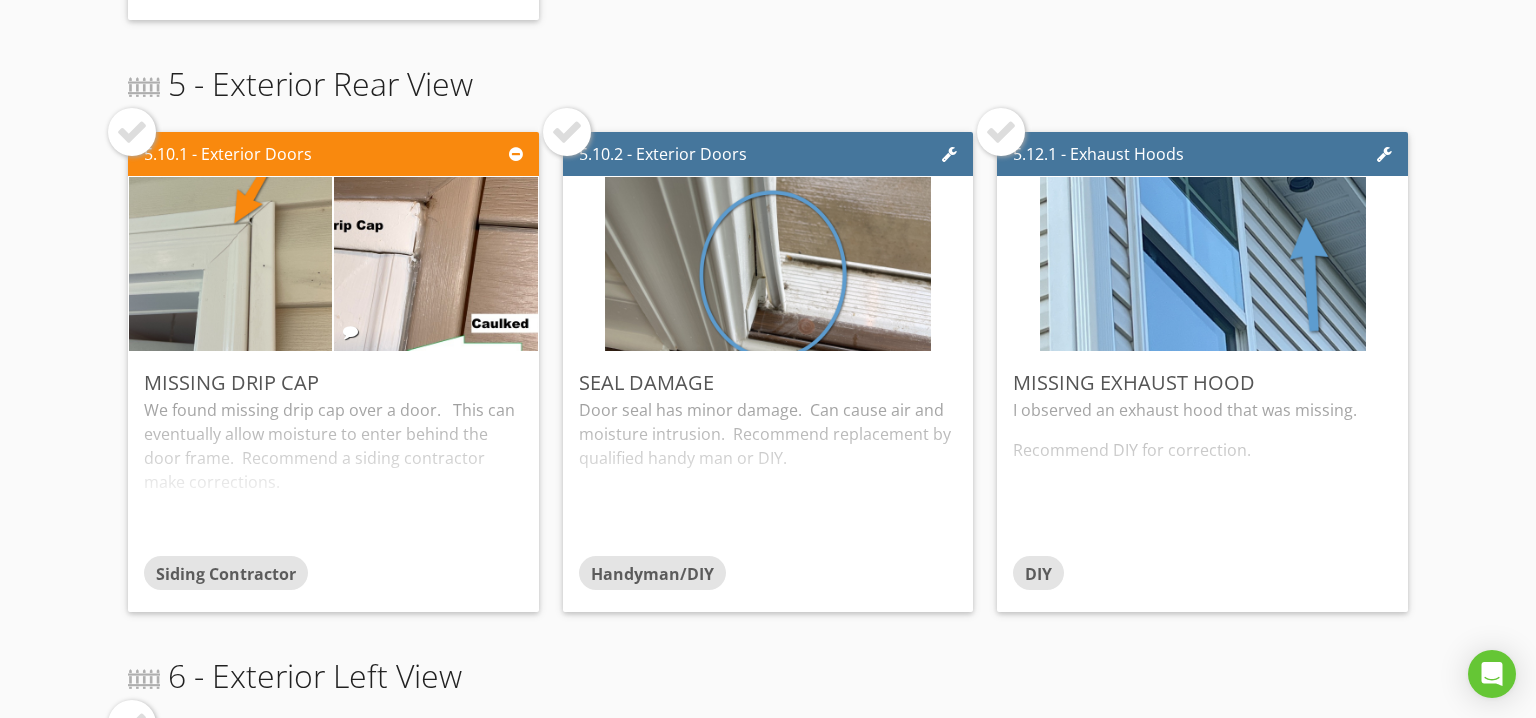 click at bounding box center (132, 132) 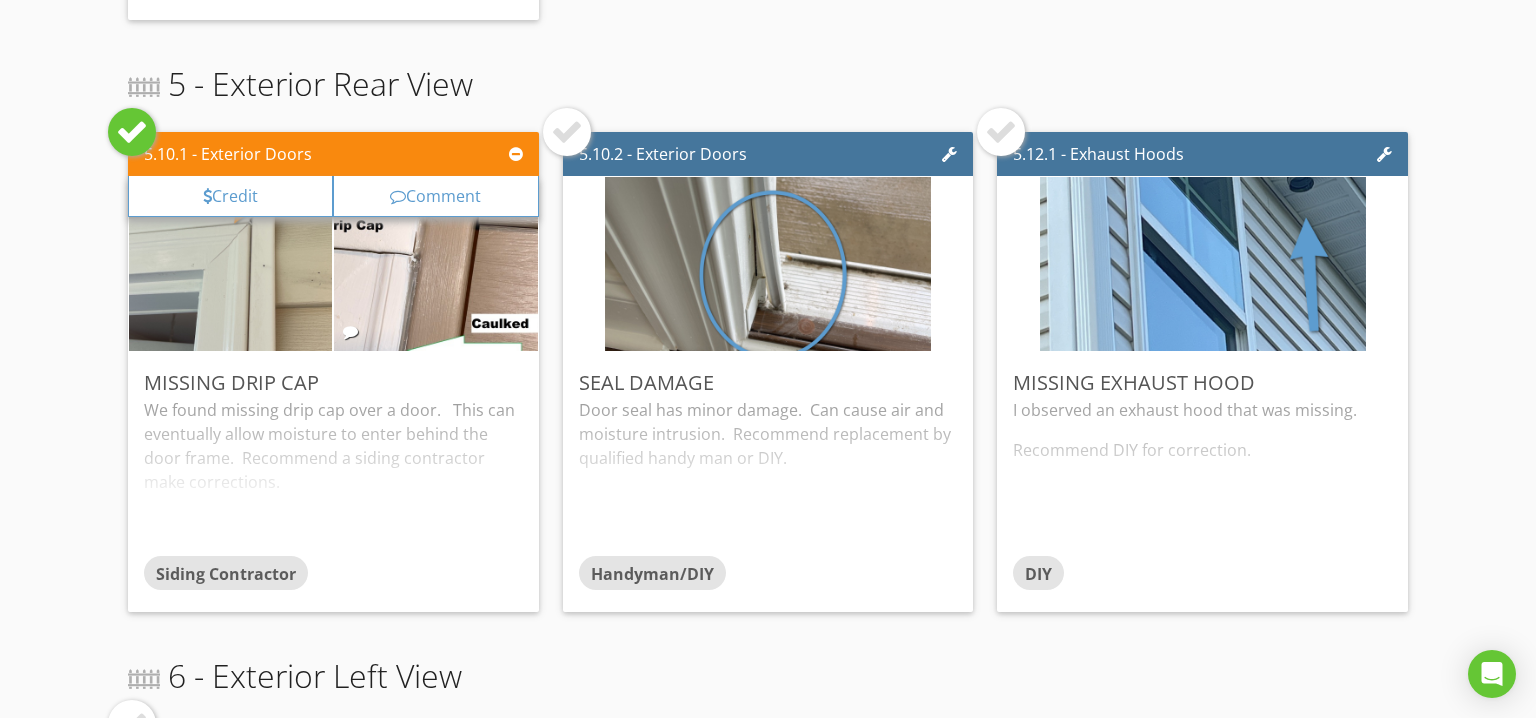 click at bounding box center (567, 132) 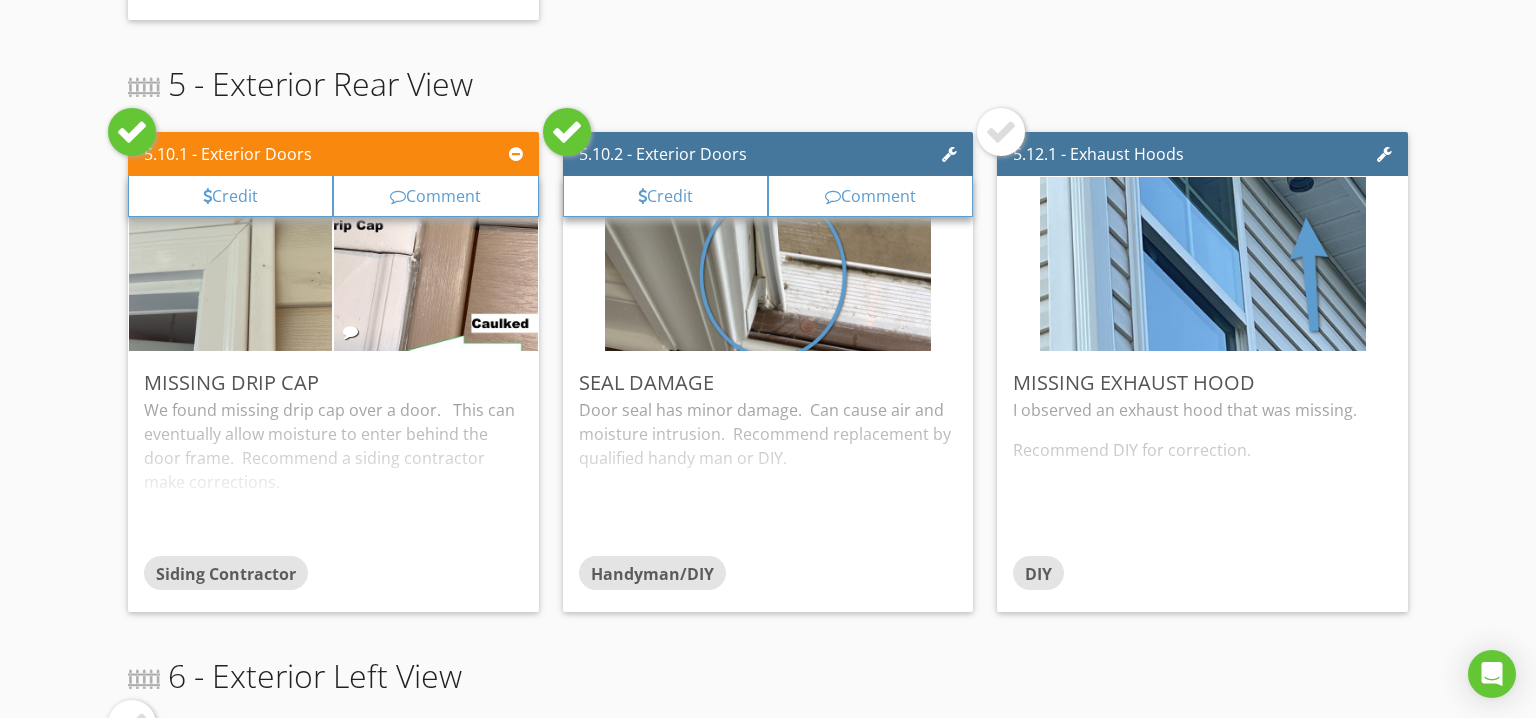 click at bounding box center [1001, 132] 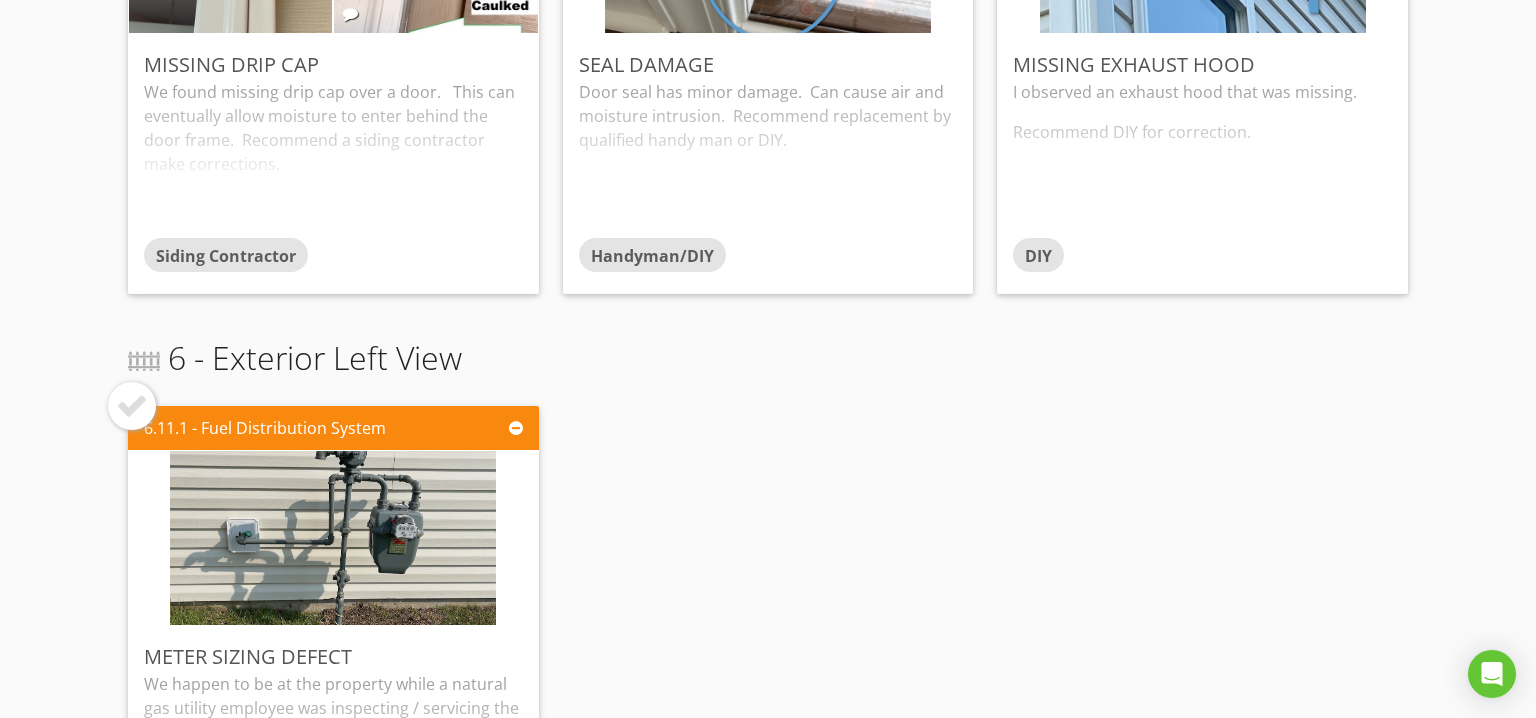scroll, scrollTop: 1800, scrollLeft: 0, axis: vertical 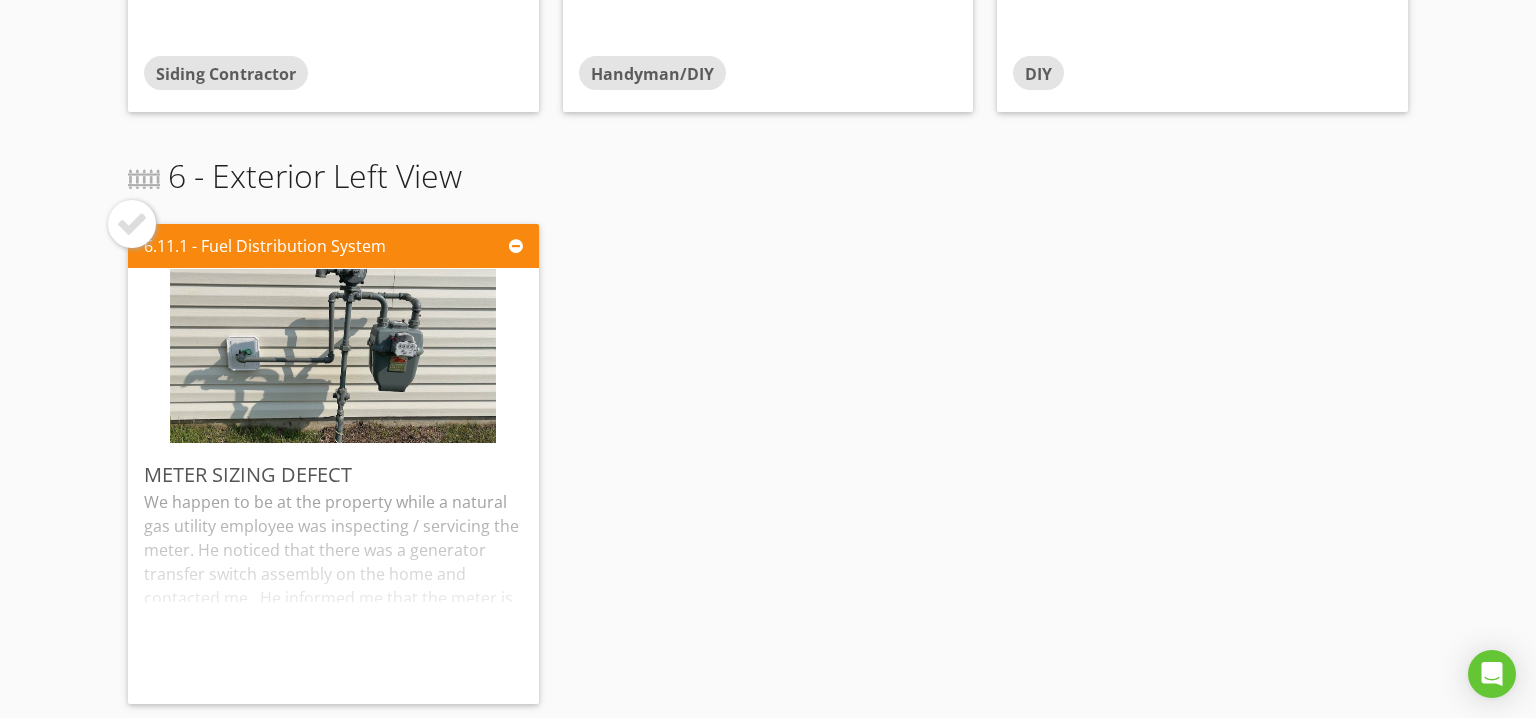 click at bounding box center [132, 224] 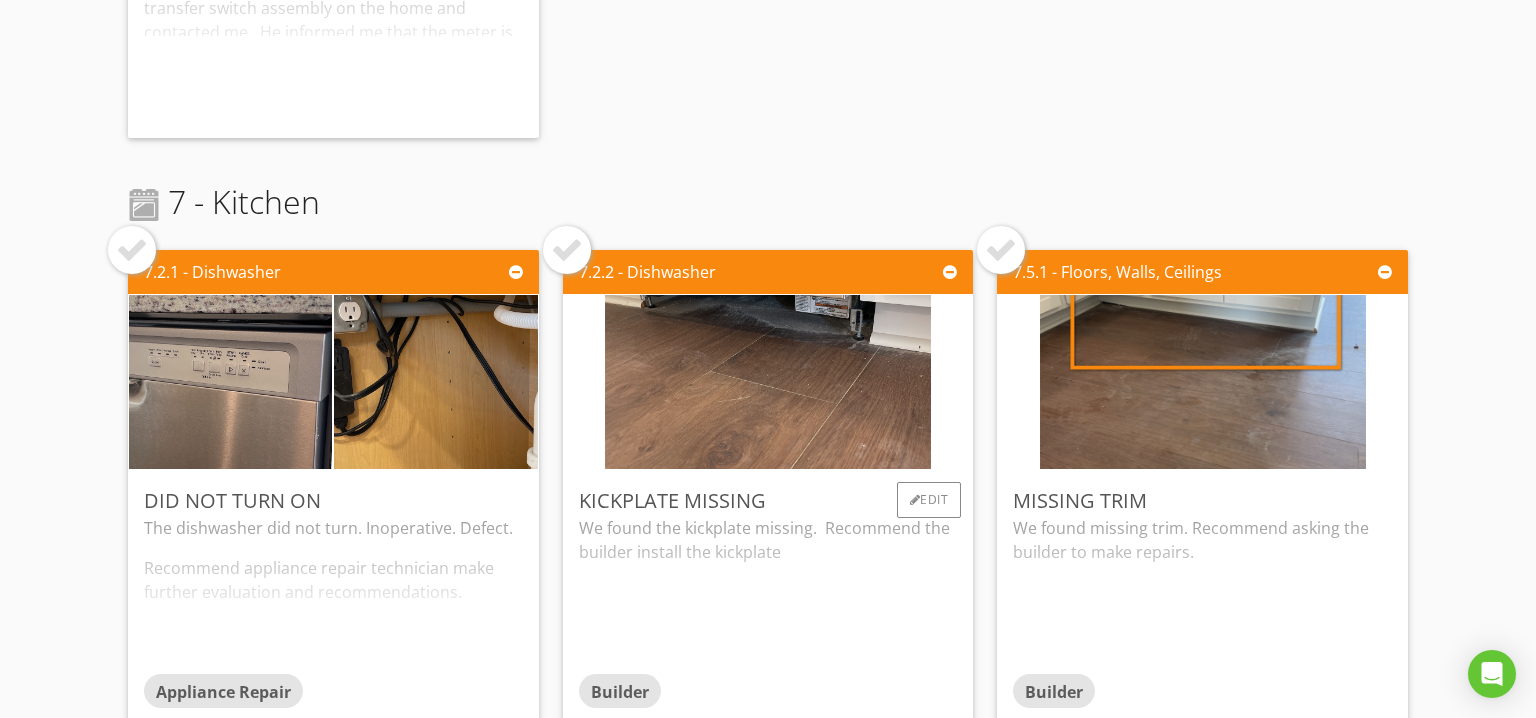 scroll, scrollTop: 2400, scrollLeft: 0, axis: vertical 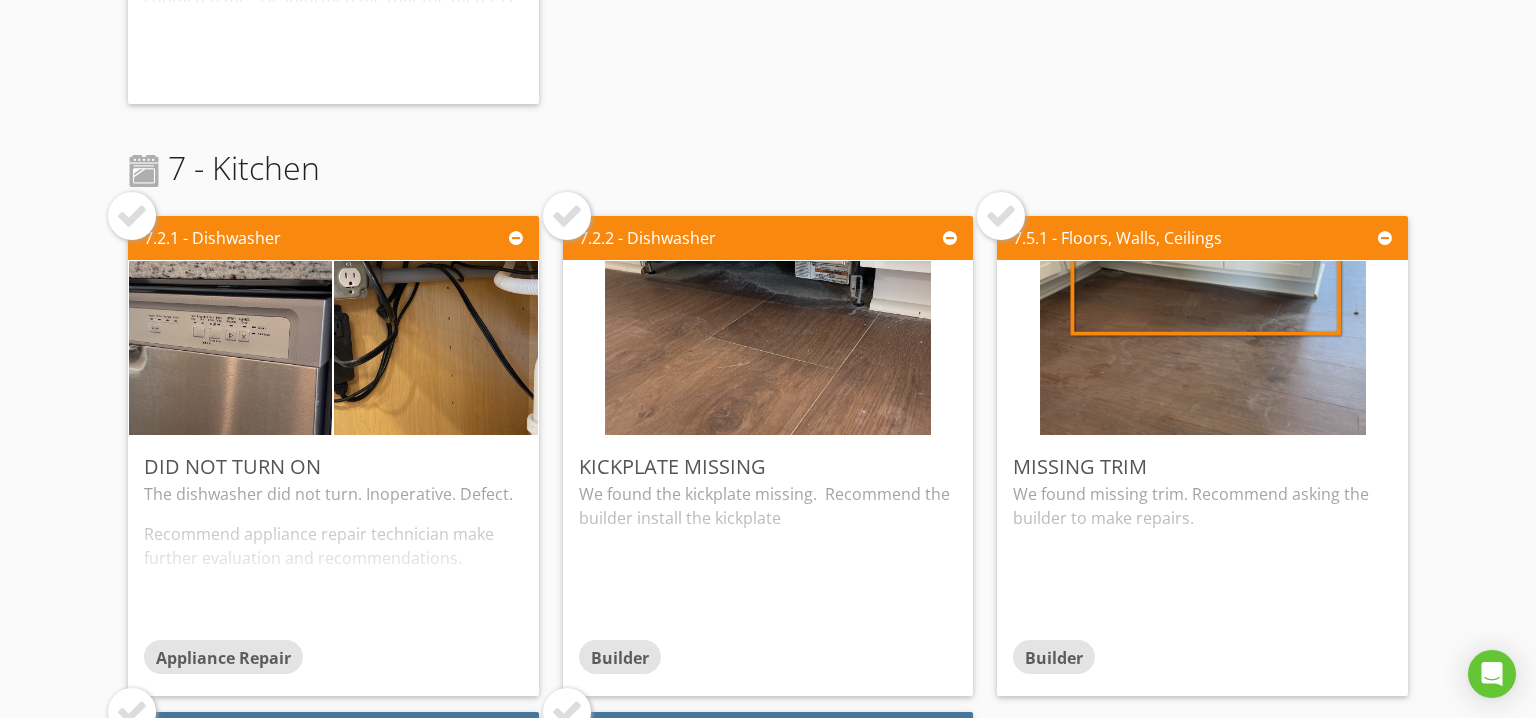 click at bounding box center (132, 216) 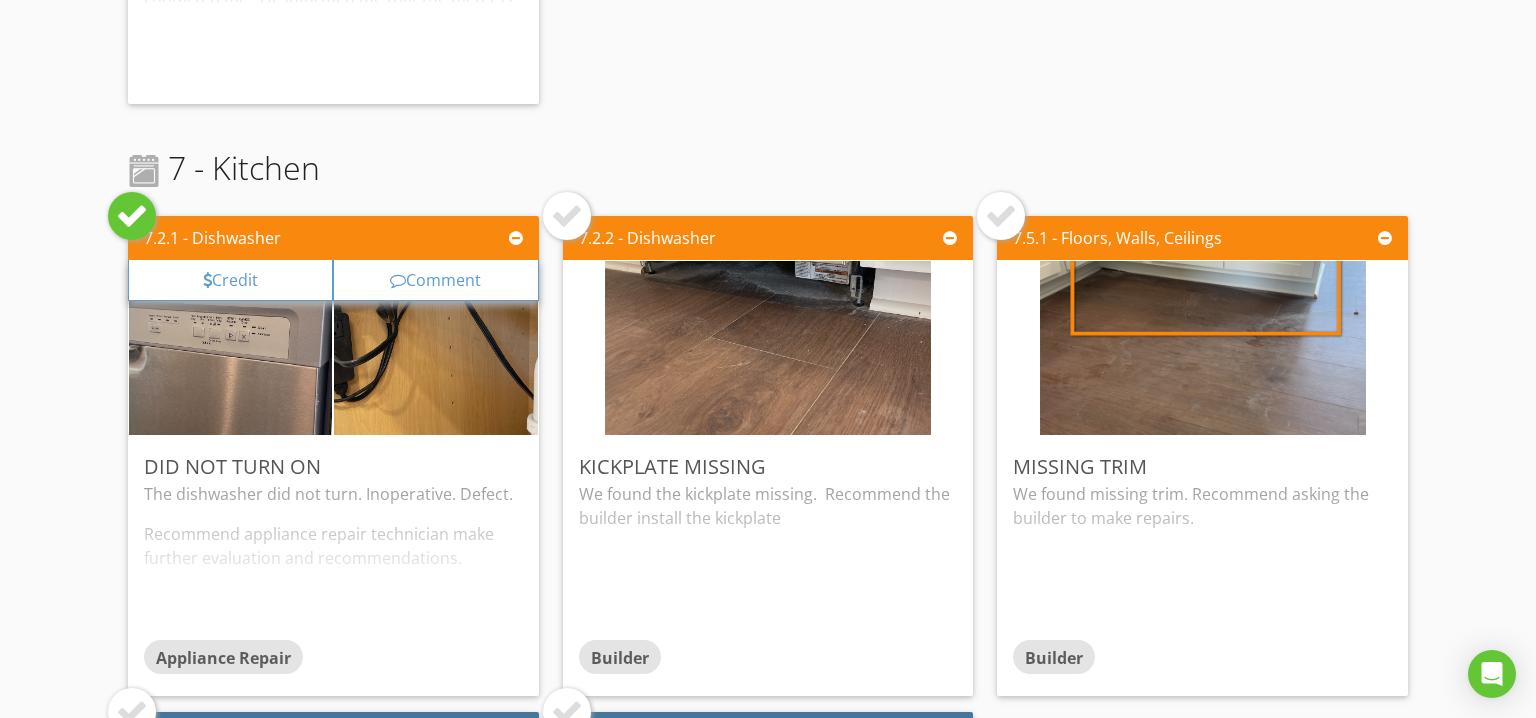 click at bounding box center [567, 216] 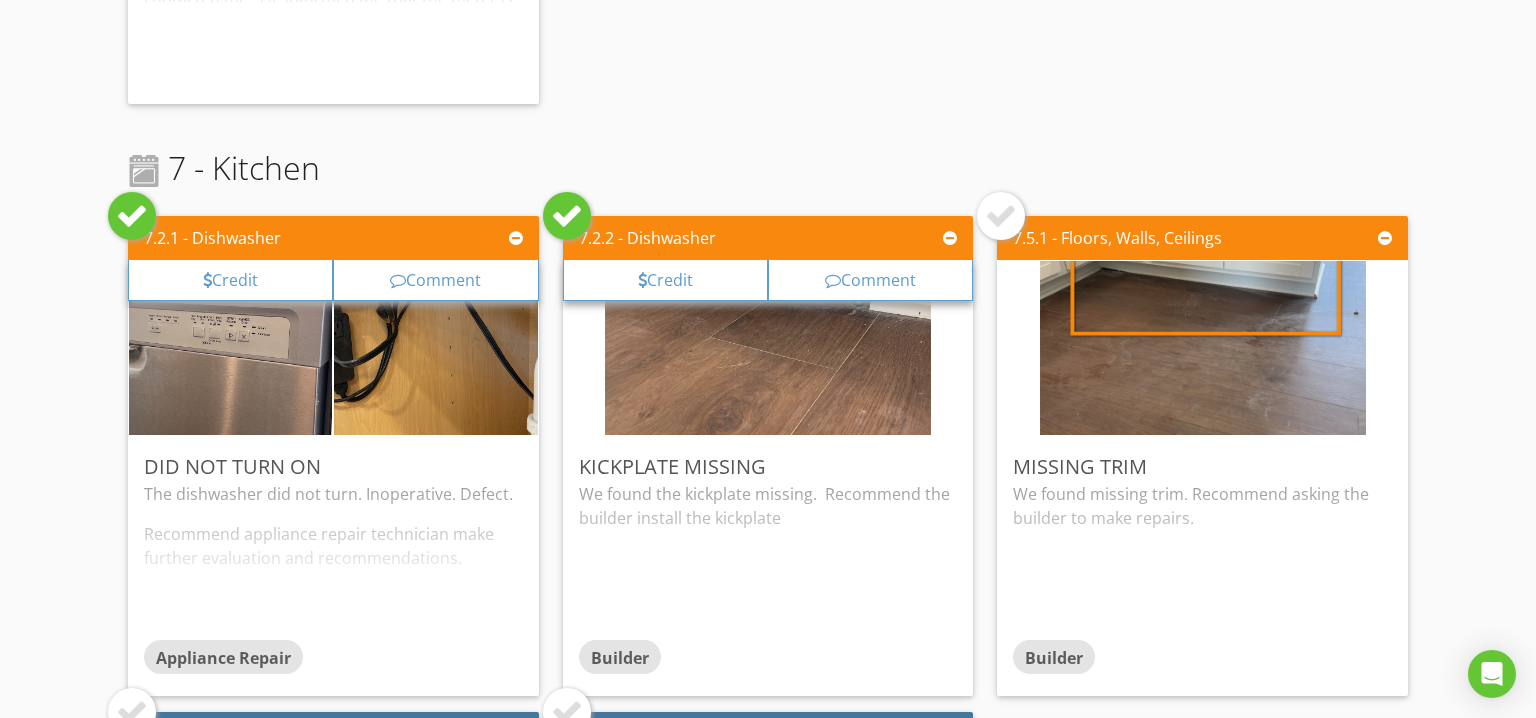 click at bounding box center [1001, 216] 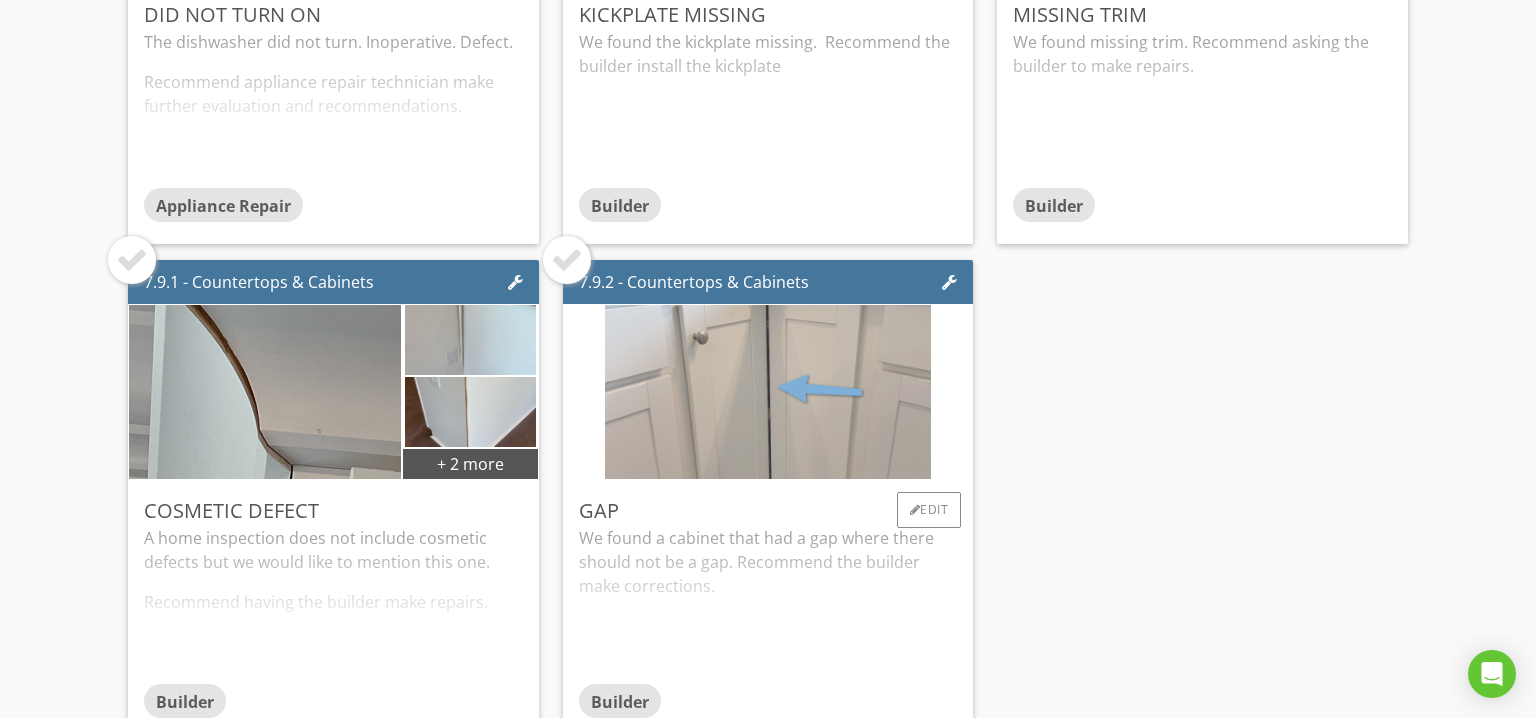 scroll, scrollTop: 2900, scrollLeft: 0, axis: vertical 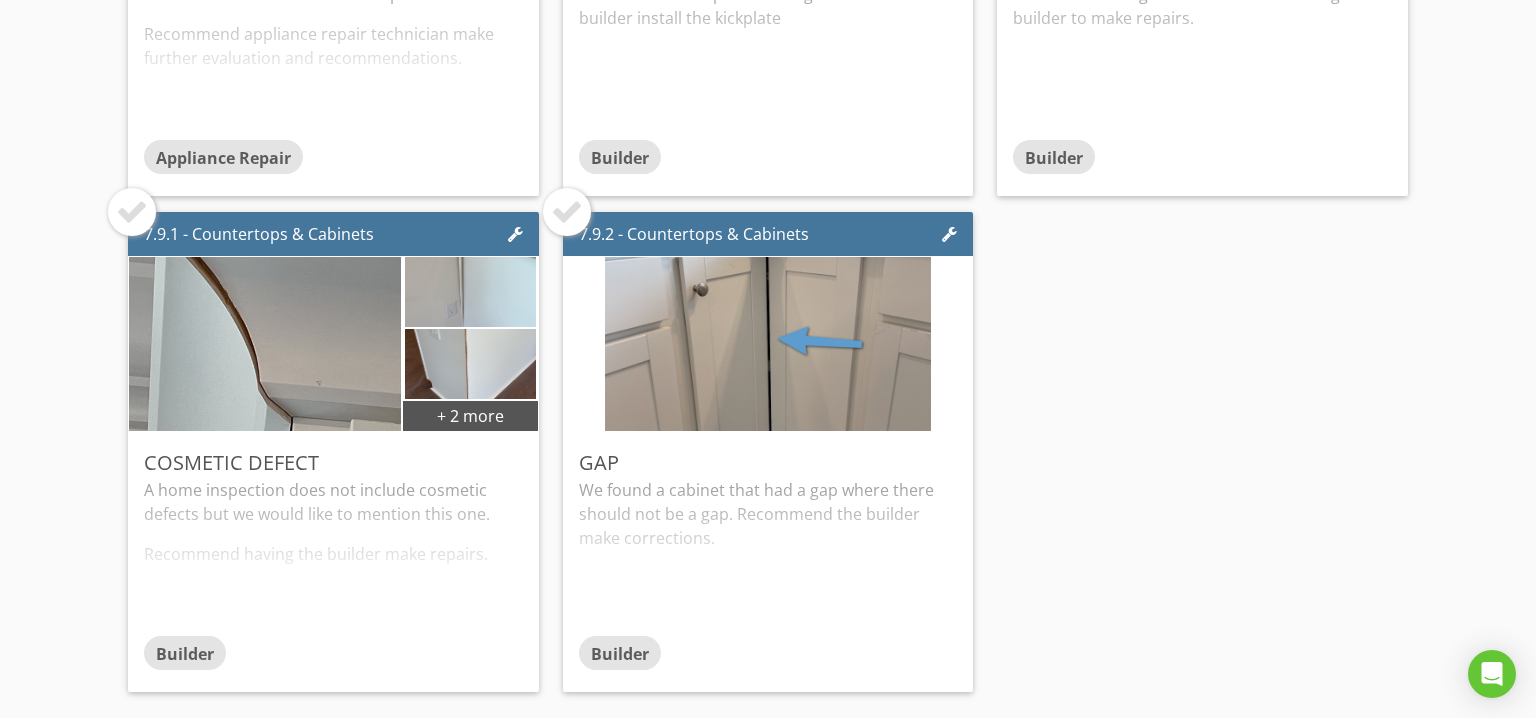click at bounding box center [132, 212] 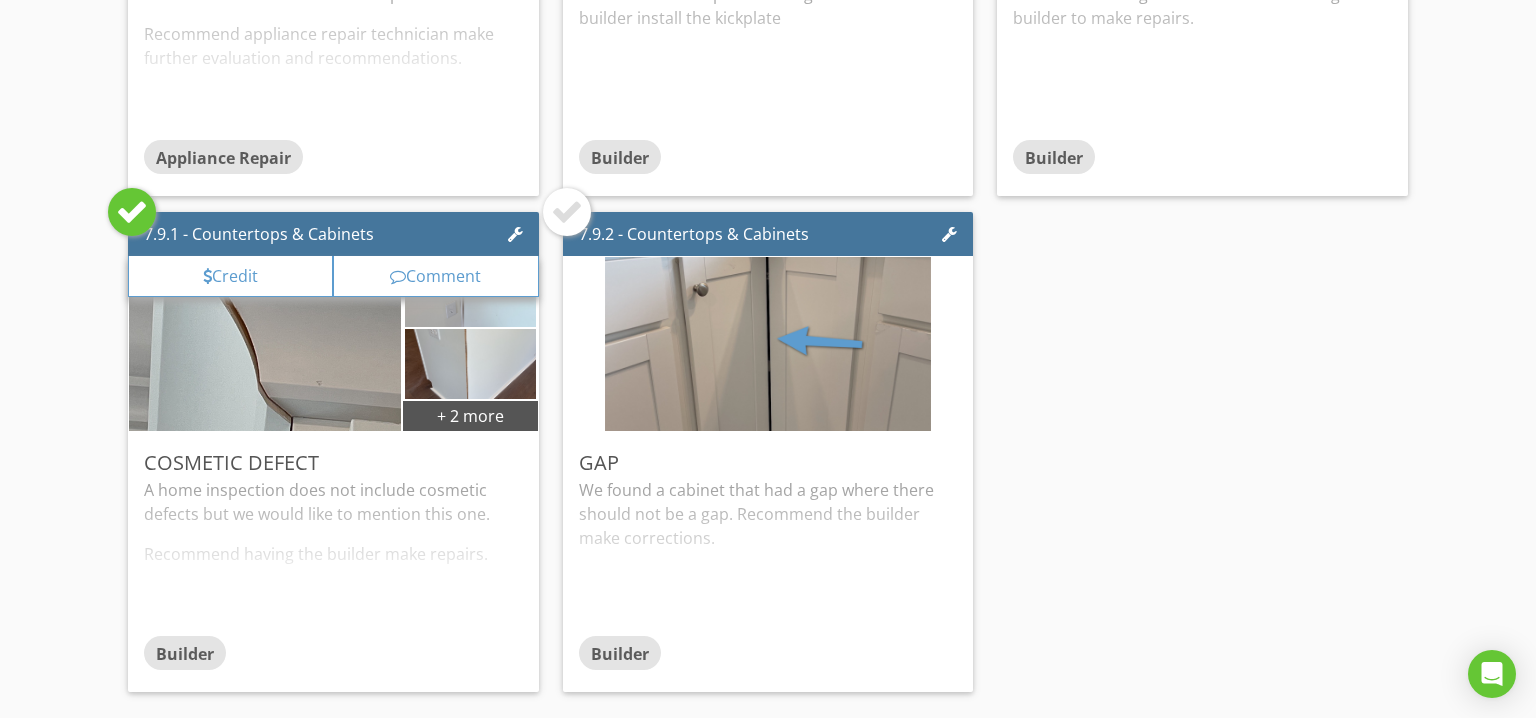 click at bounding box center (567, 212) 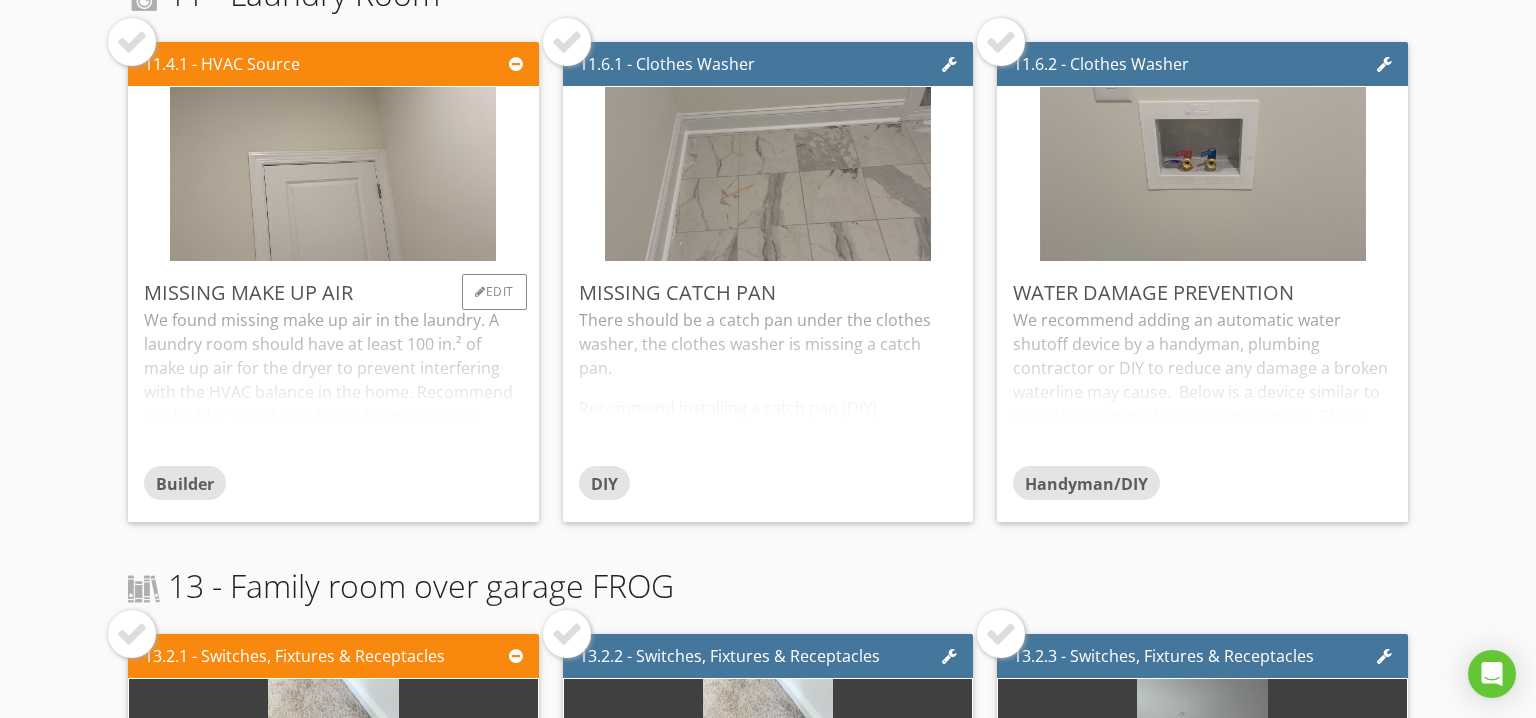 scroll, scrollTop: 3600, scrollLeft: 0, axis: vertical 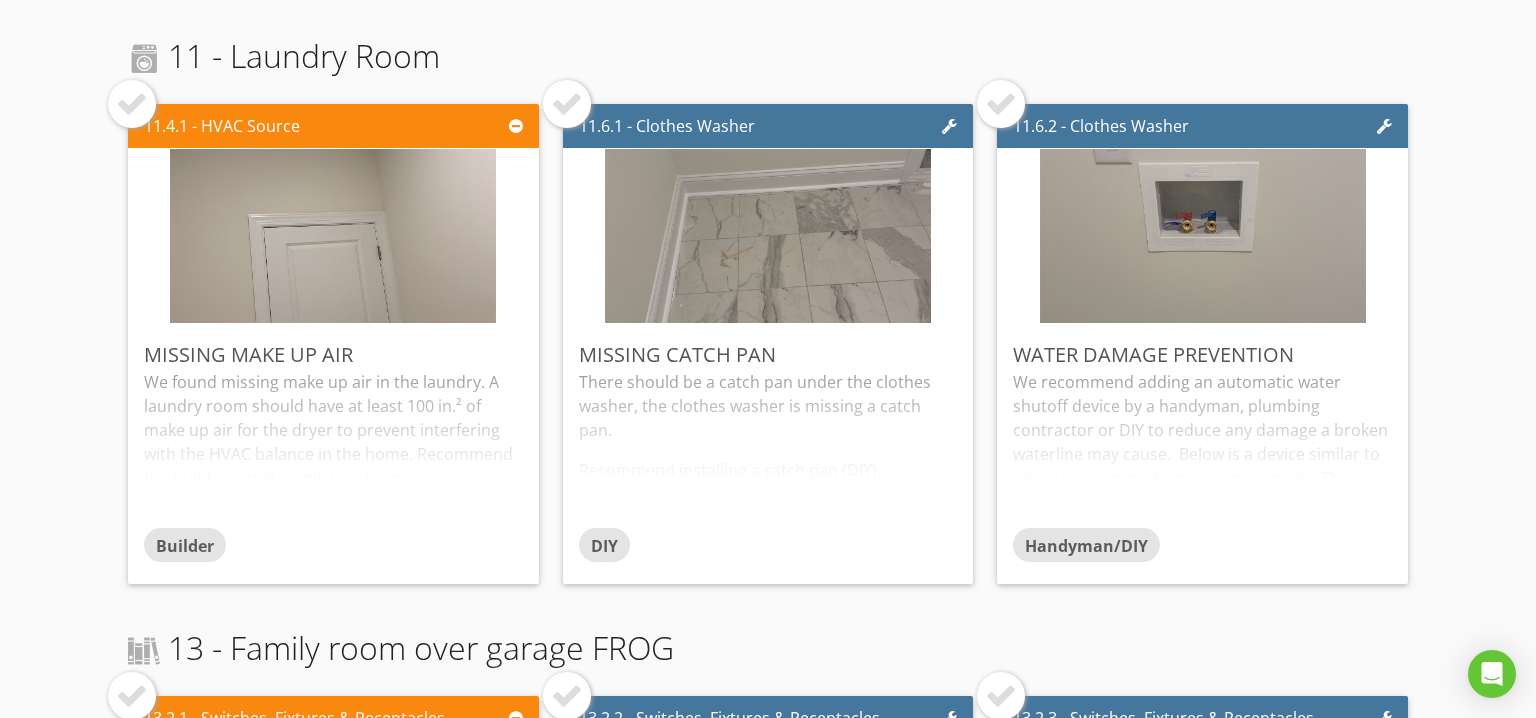 click at bounding box center (132, 104) 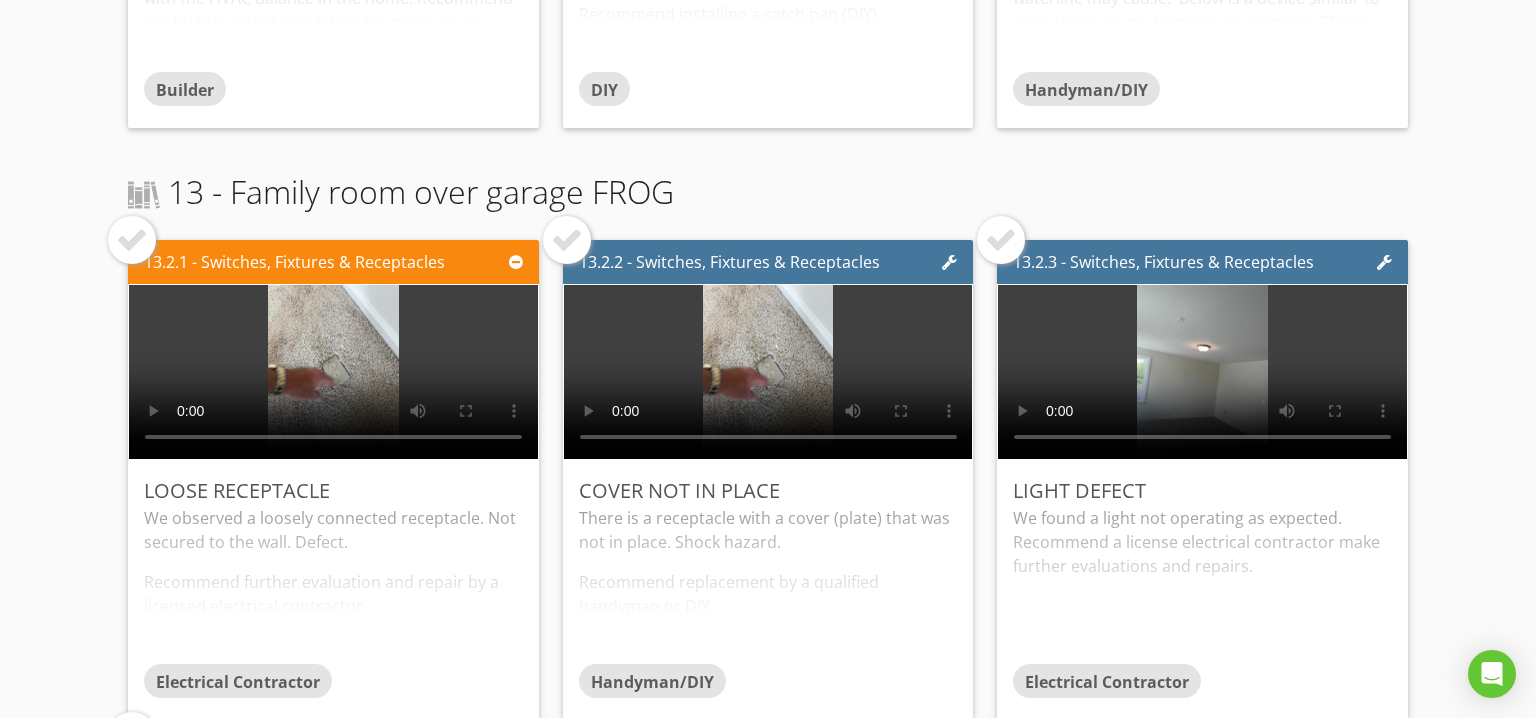 scroll, scrollTop: 4100, scrollLeft: 0, axis: vertical 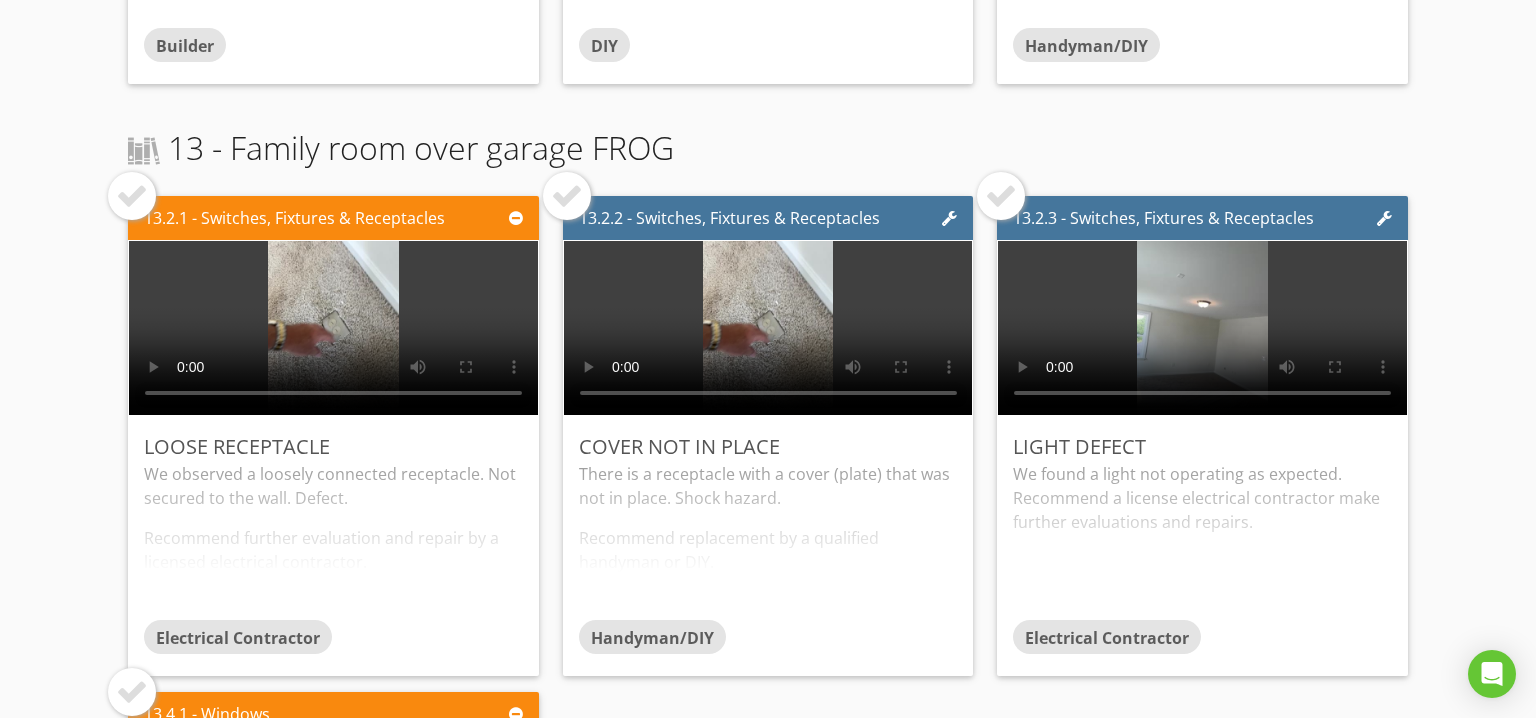 click at bounding box center [132, 196] 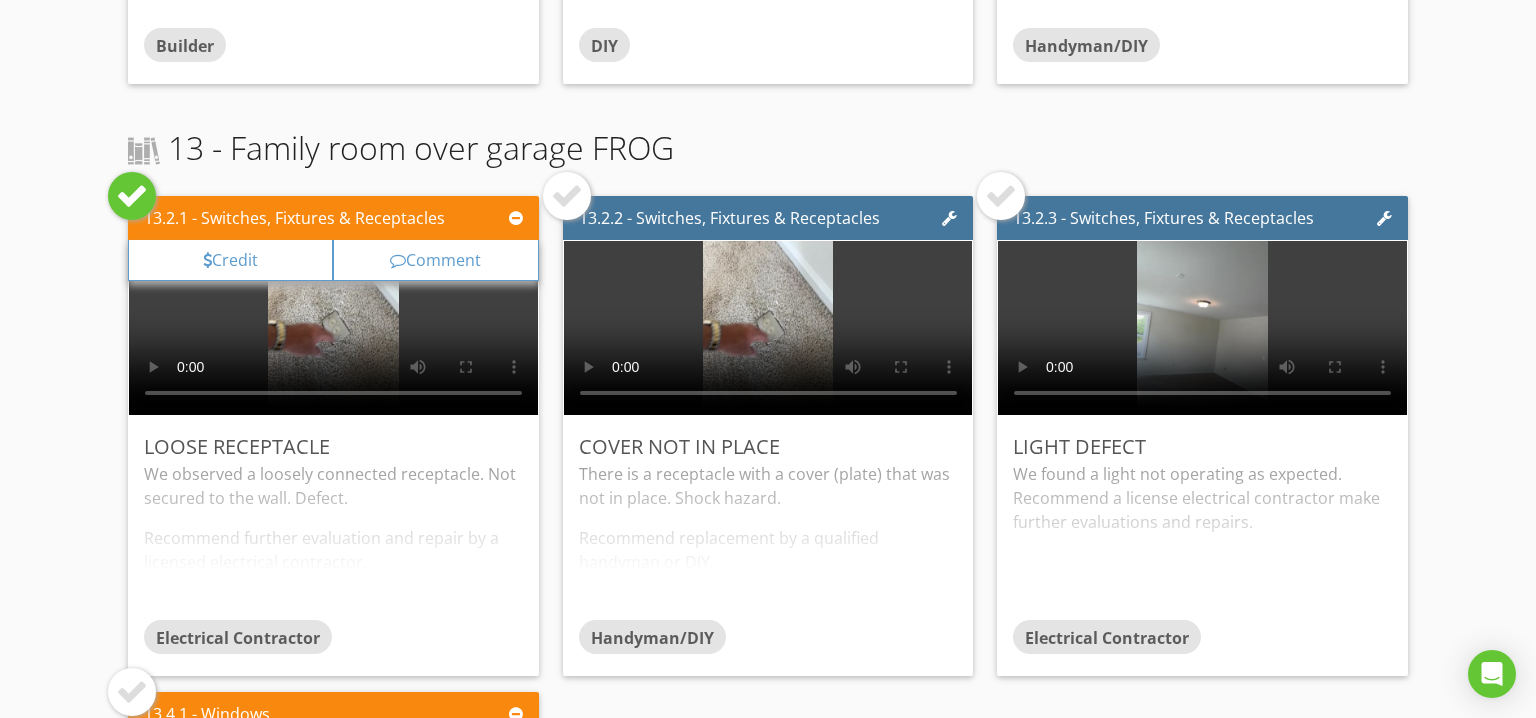 click at bounding box center (1001, 196) 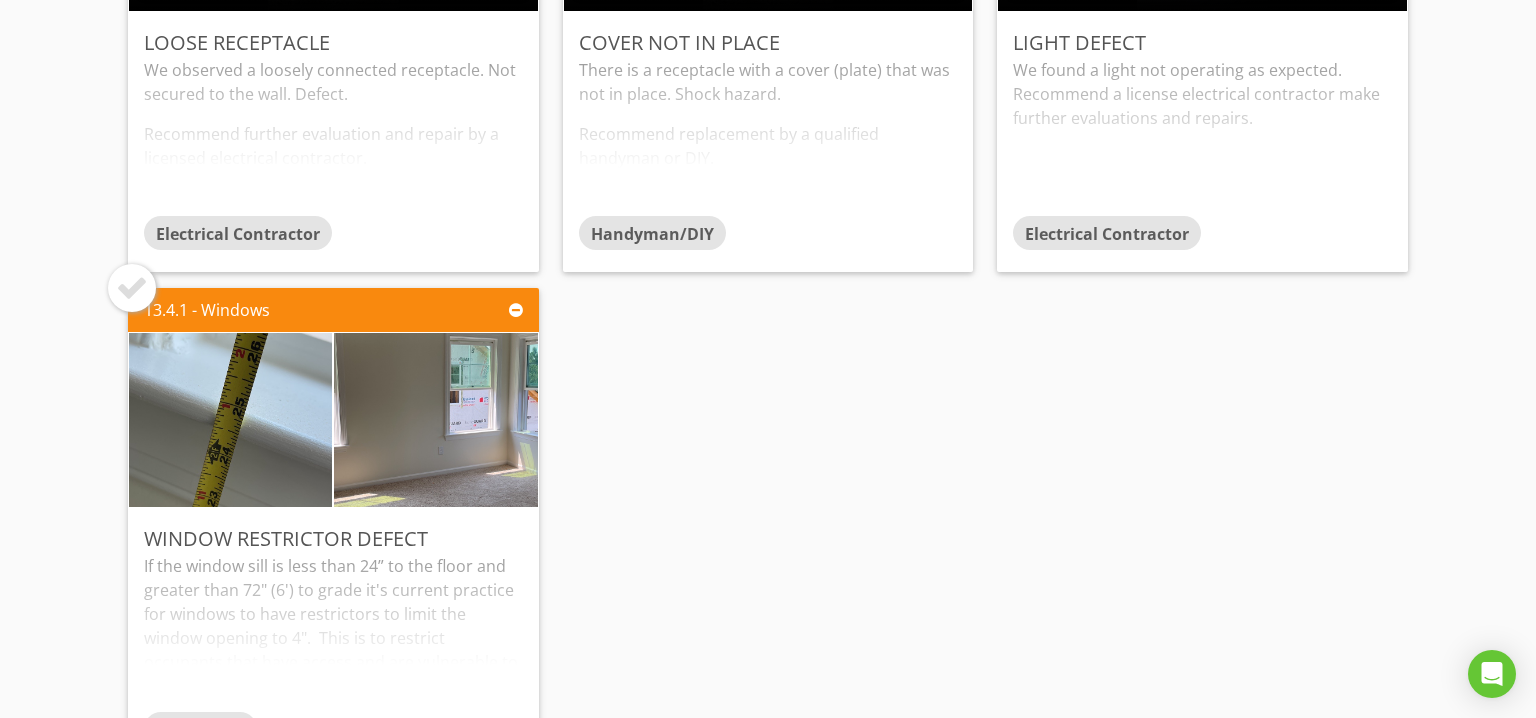 scroll, scrollTop: 4600, scrollLeft: 0, axis: vertical 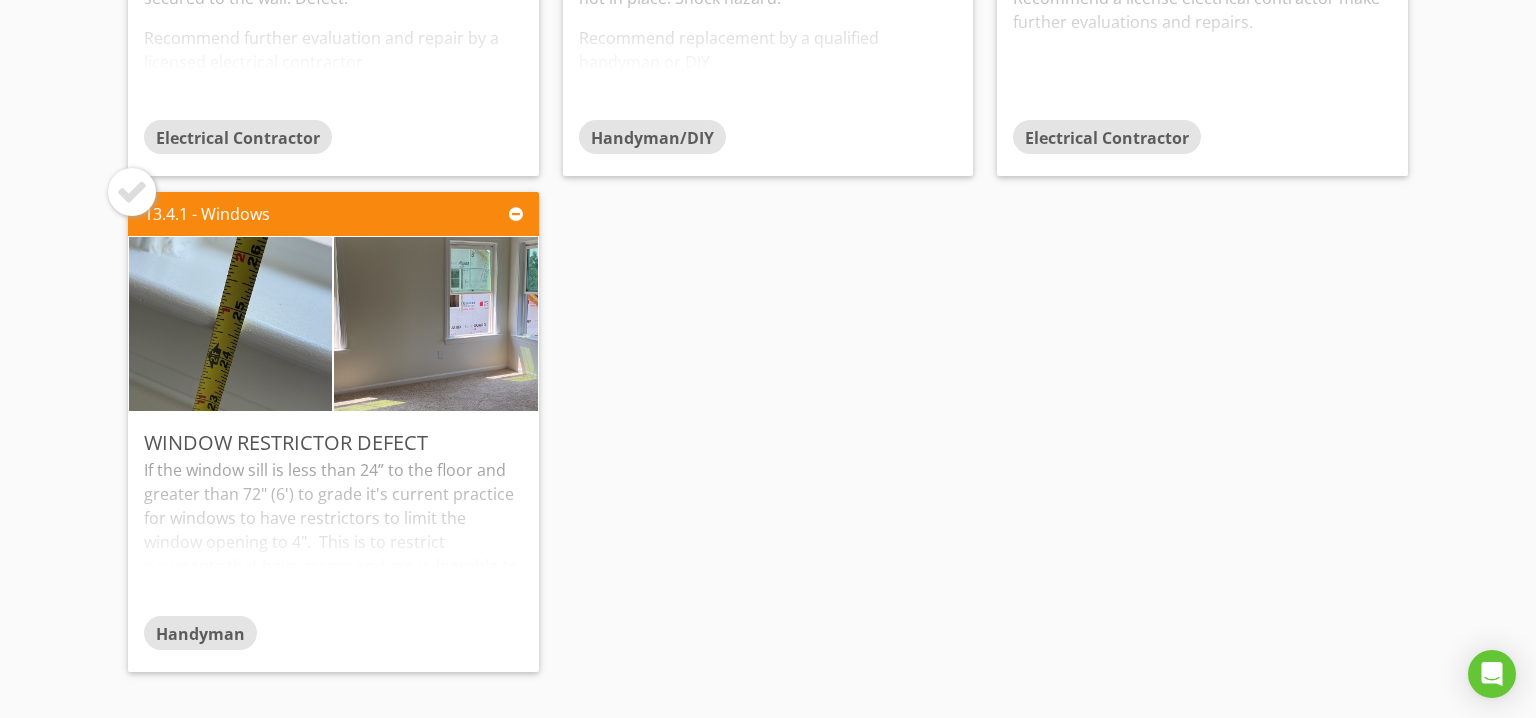 click at bounding box center (132, 192) 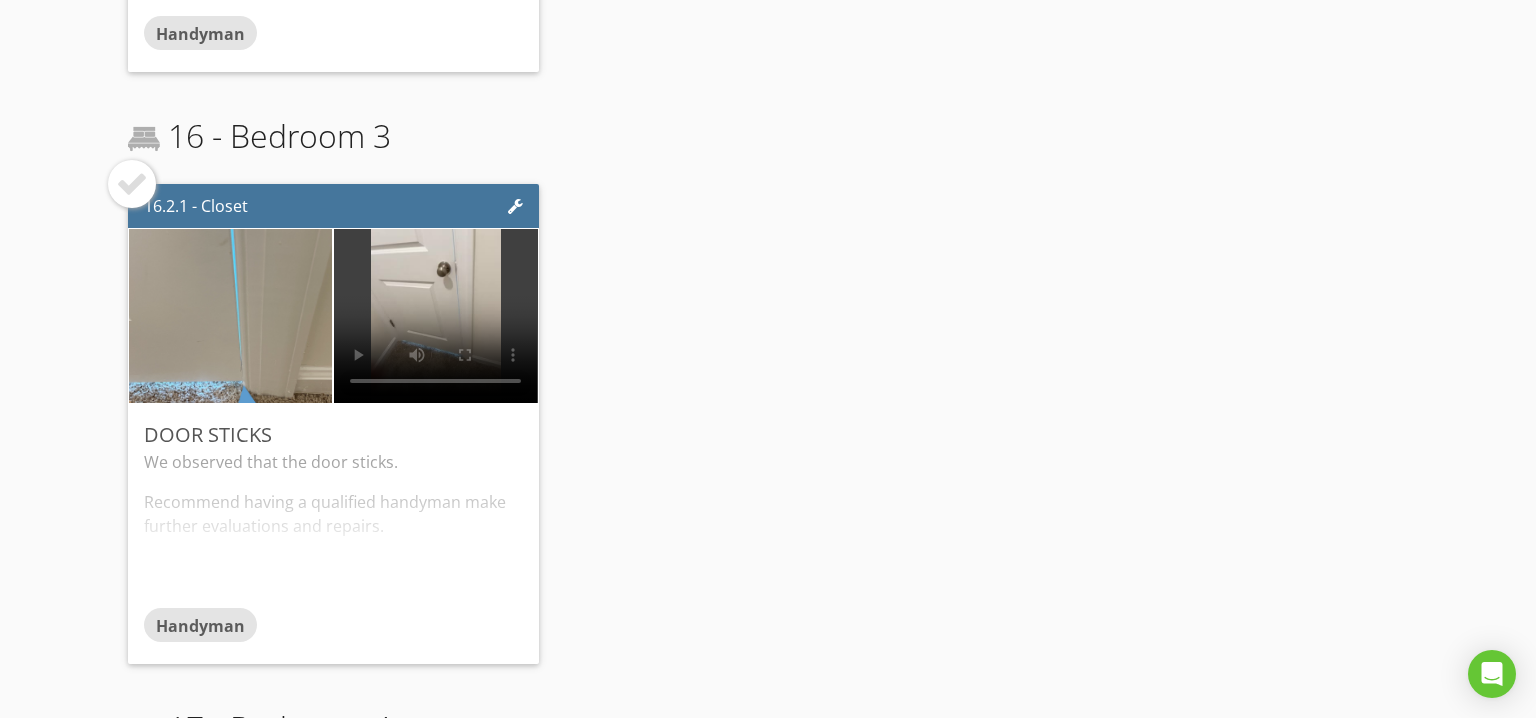 scroll, scrollTop: 5300, scrollLeft: 0, axis: vertical 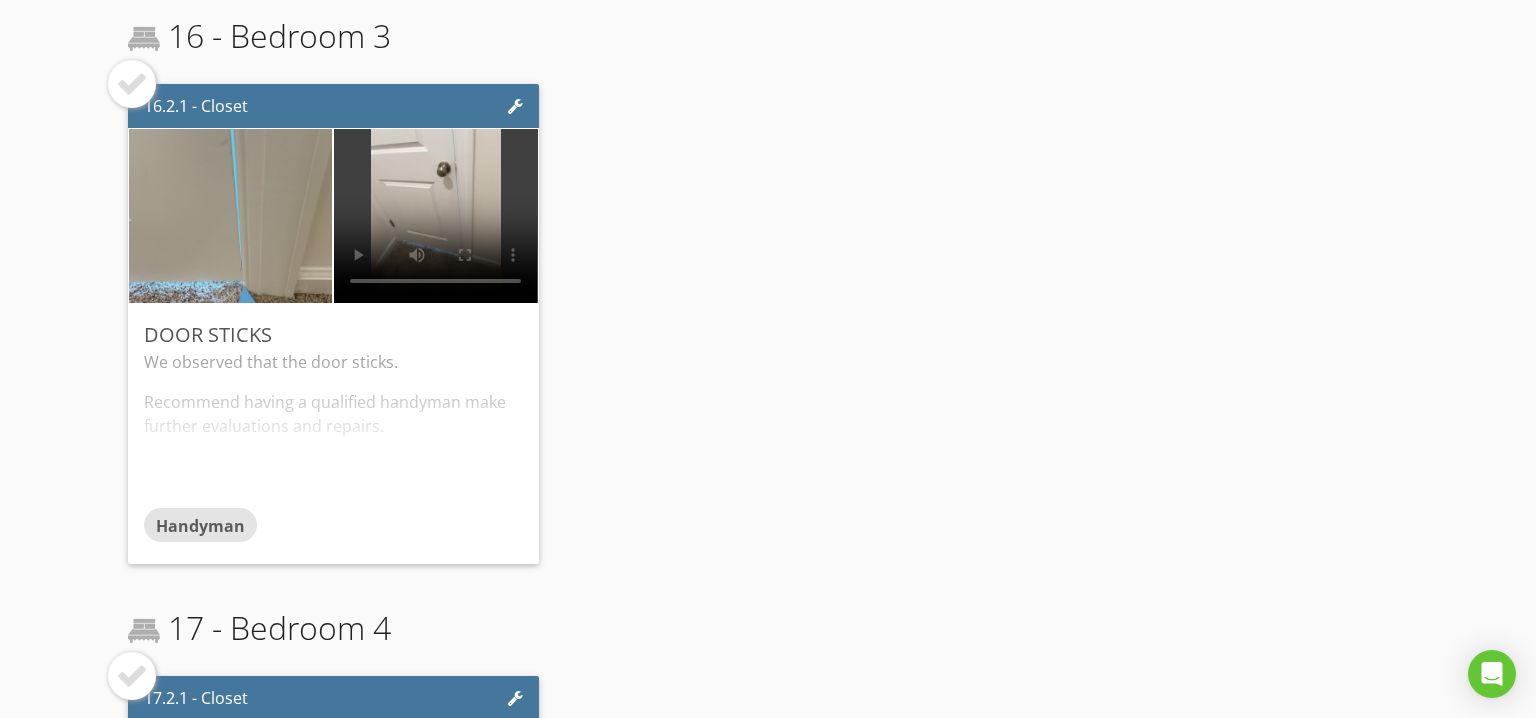 click at bounding box center (132, 84) 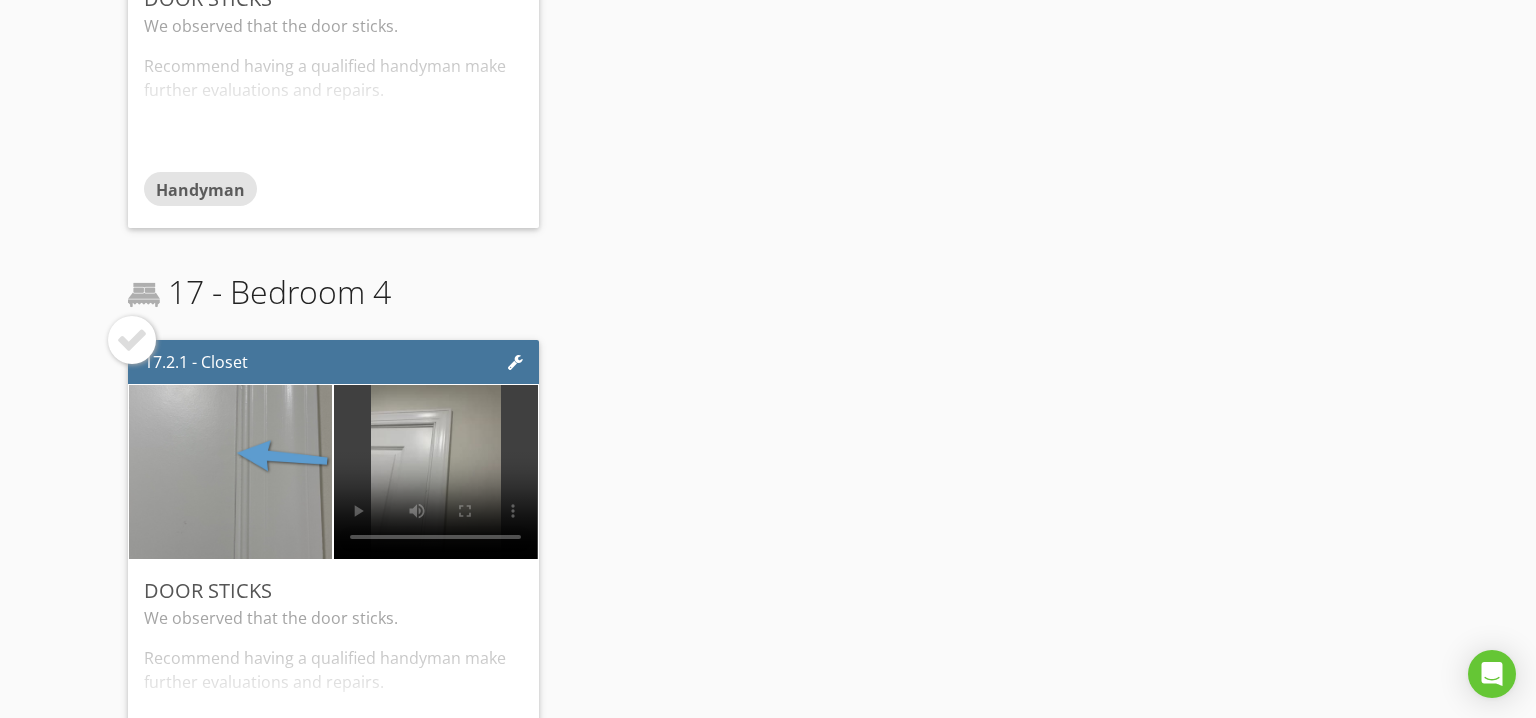 scroll, scrollTop: 5800, scrollLeft: 0, axis: vertical 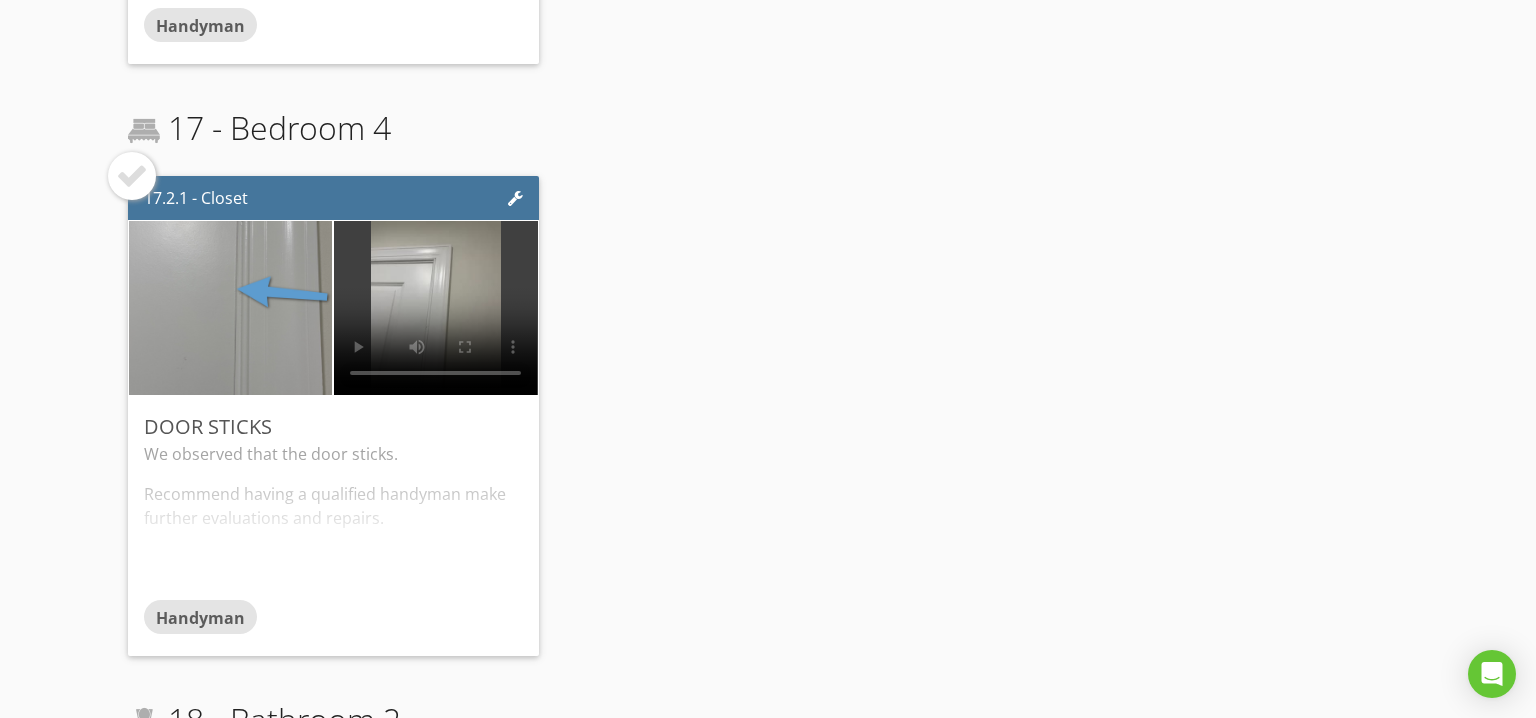 click at bounding box center (132, 176) 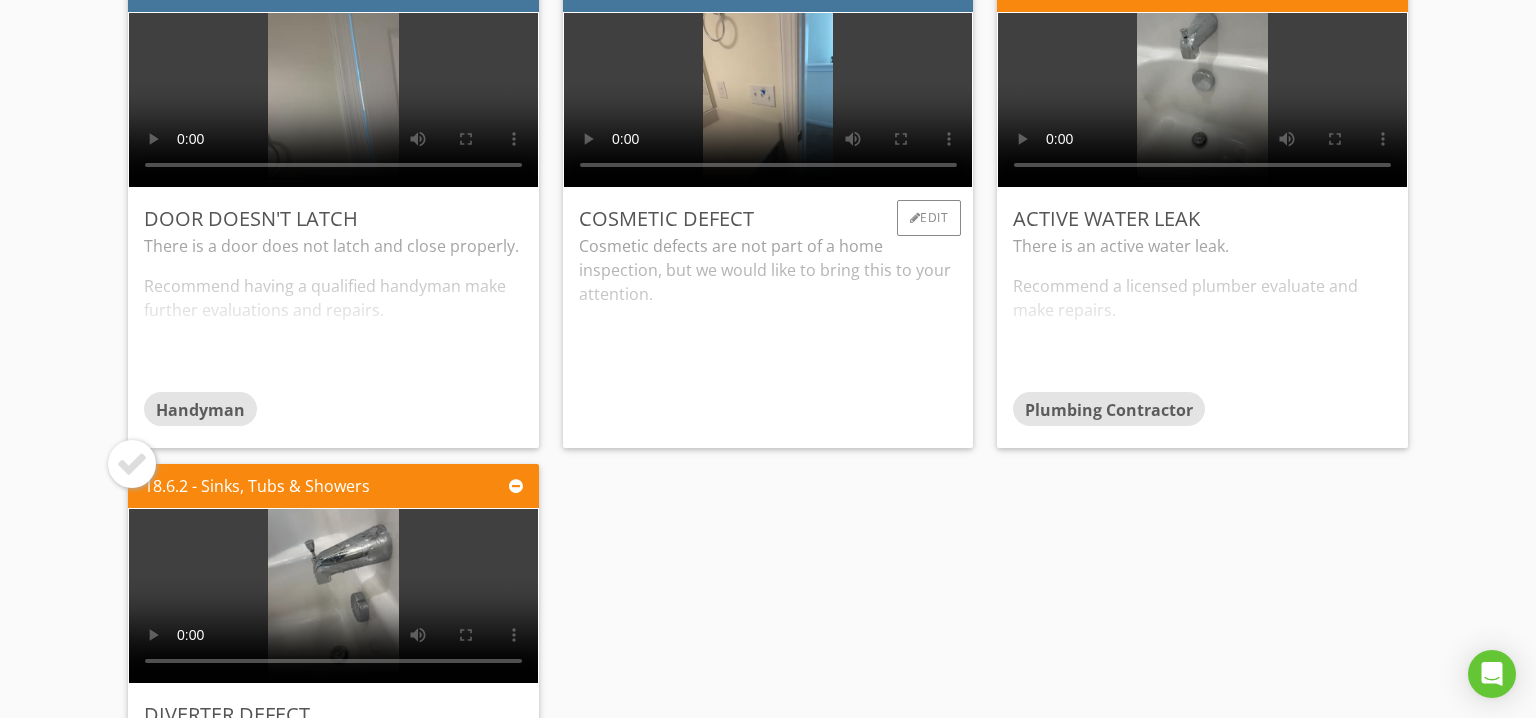 scroll, scrollTop: 6400, scrollLeft: 0, axis: vertical 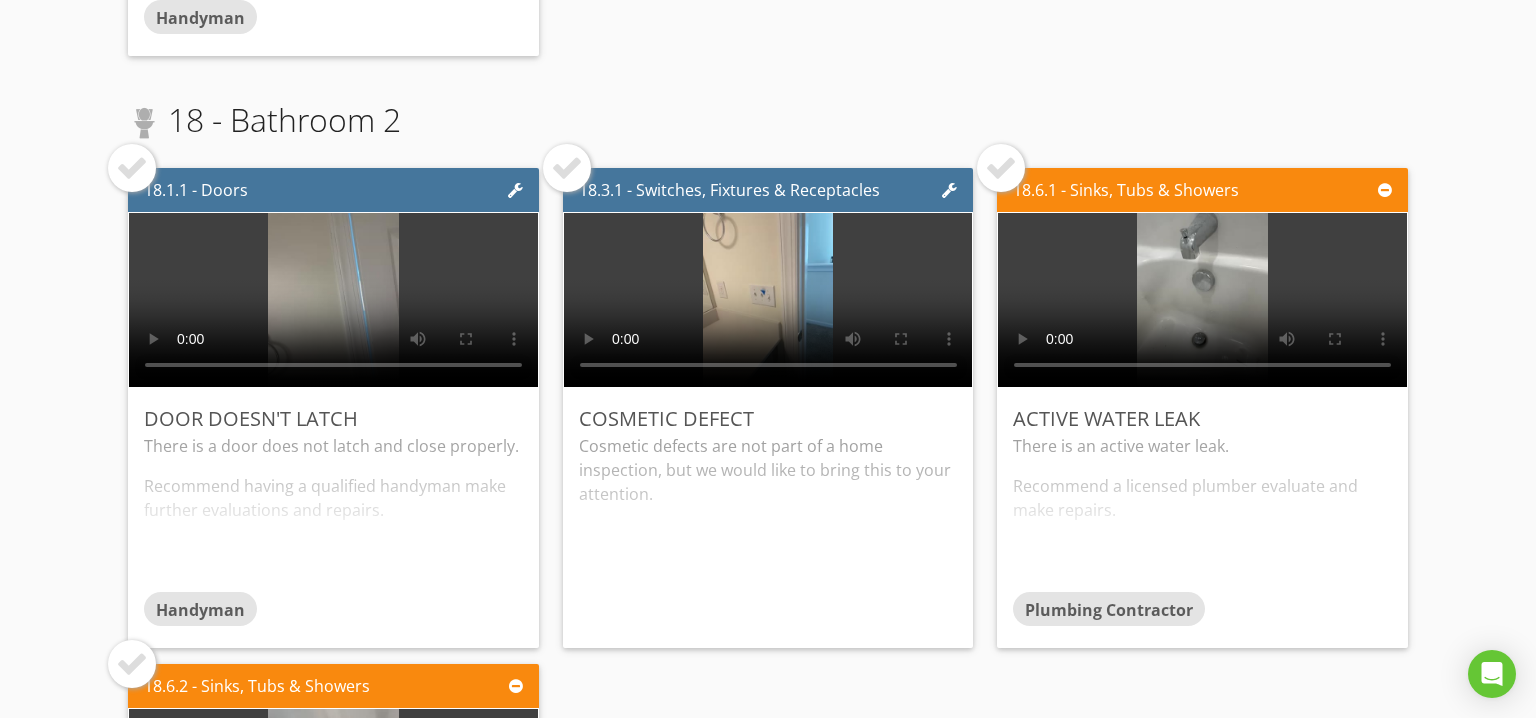 click at bounding box center [132, 168] 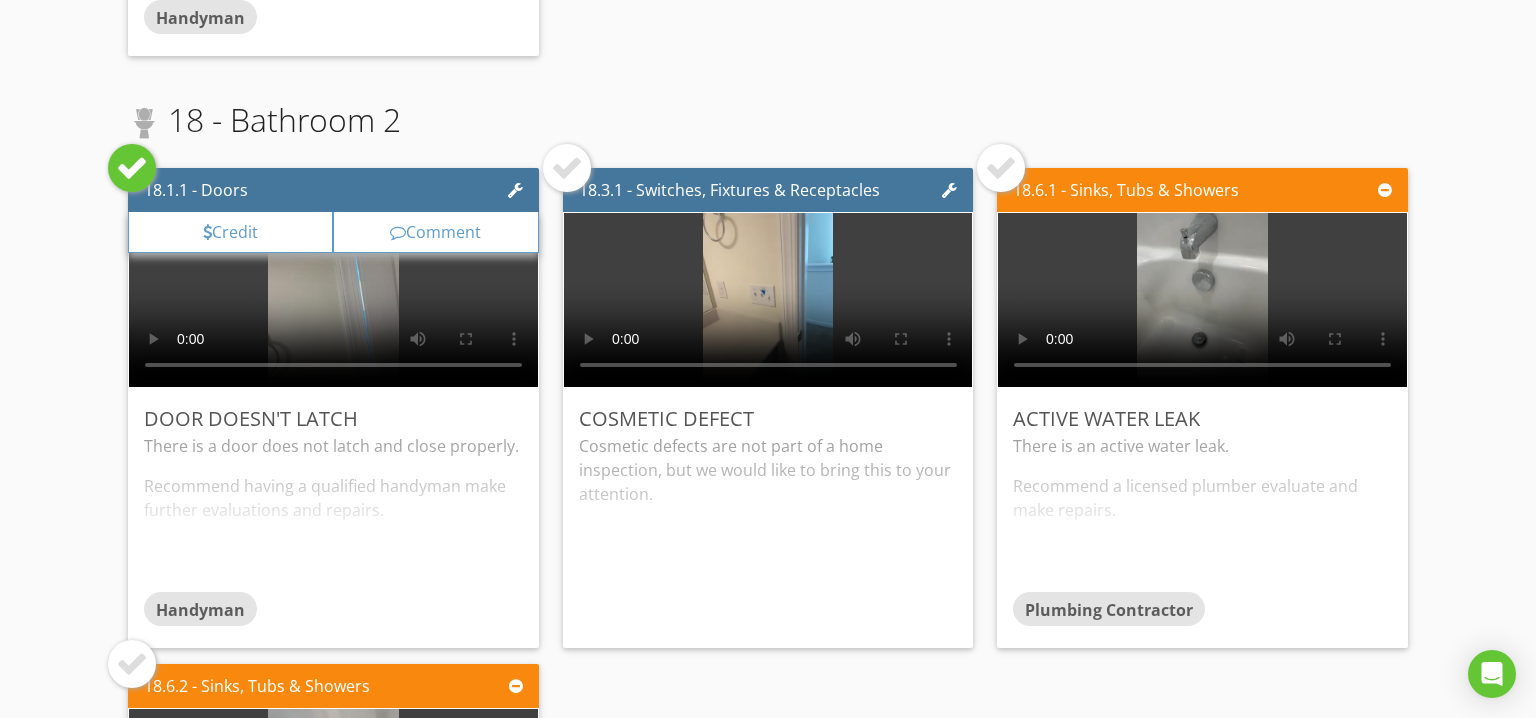 click at bounding box center [567, 168] 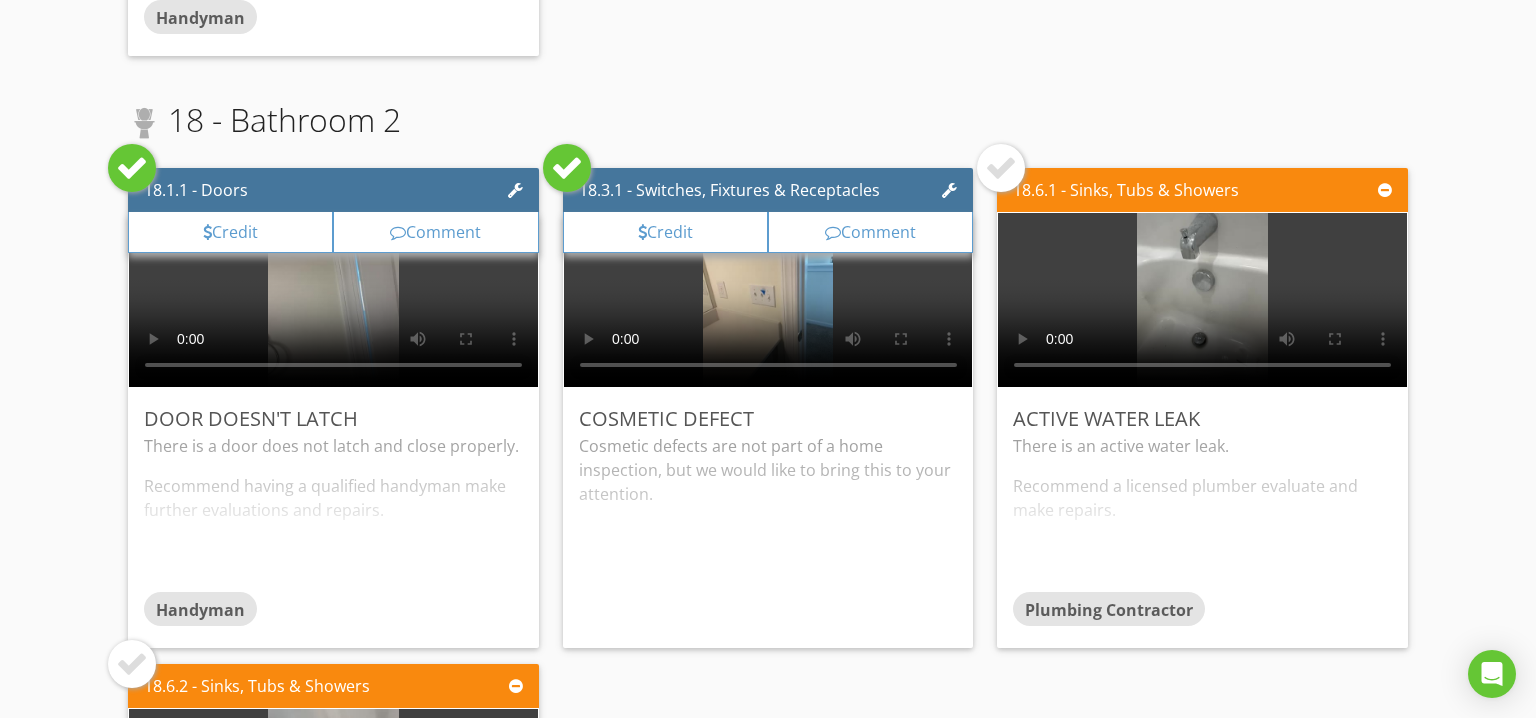 click at bounding box center (1001, 168) 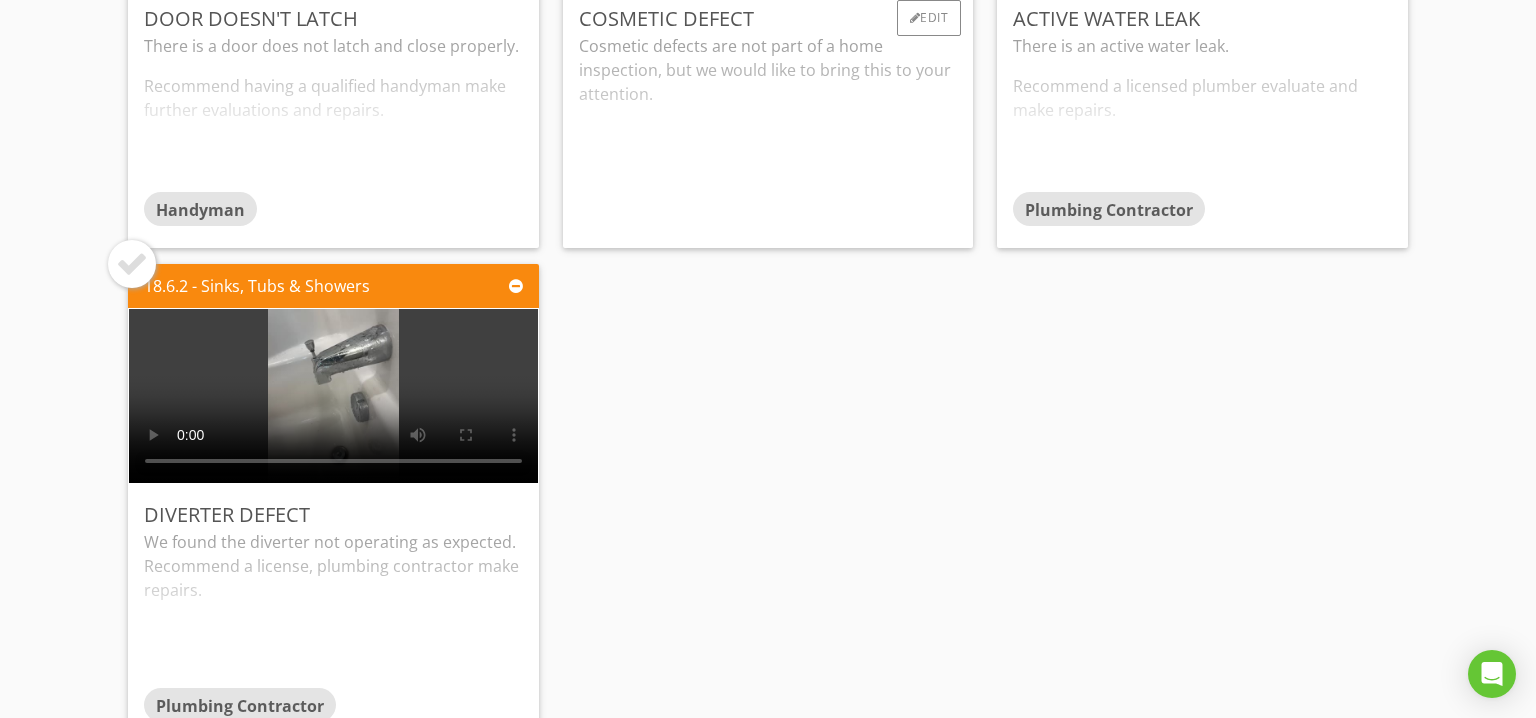 scroll, scrollTop: 6900, scrollLeft: 0, axis: vertical 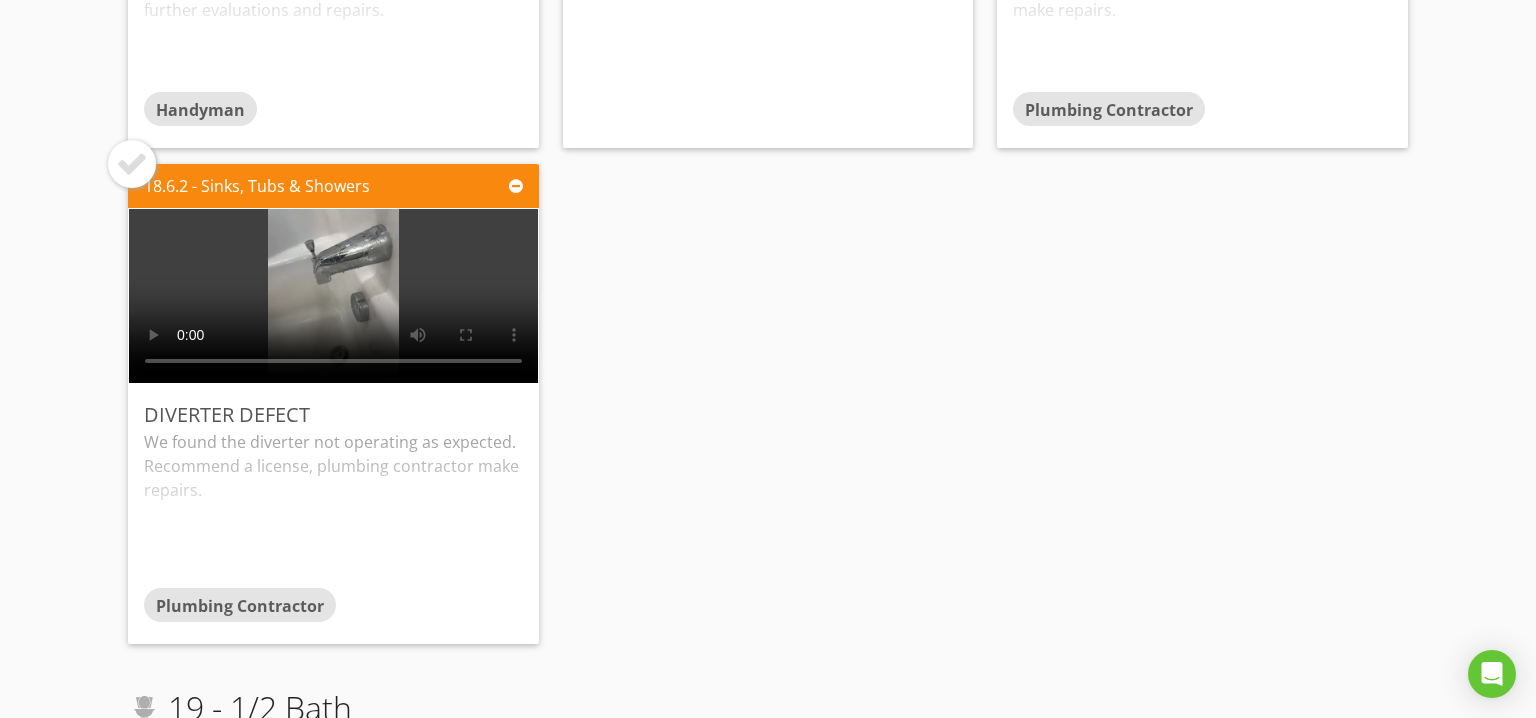 click at bounding box center (132, 164) 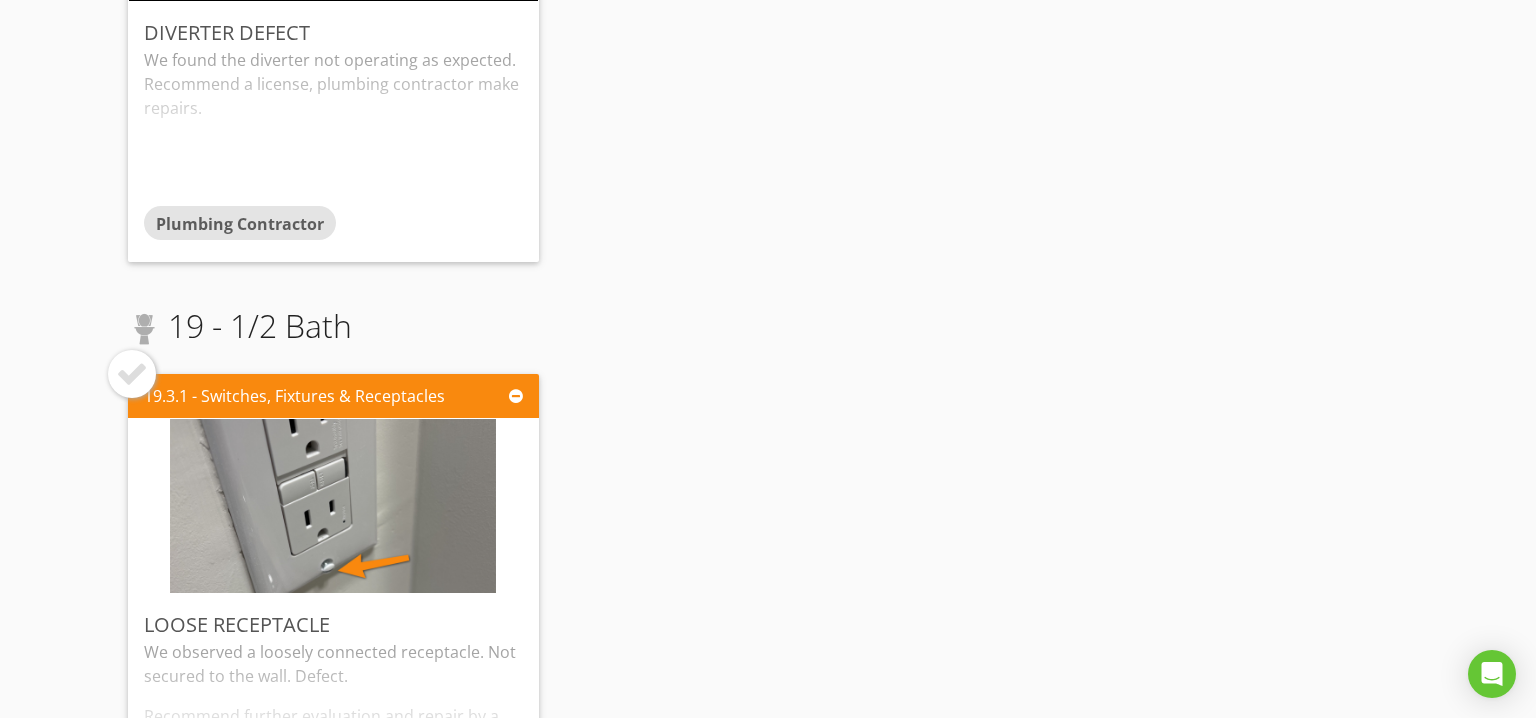 scroll, scrollTop: 7400, scrollLeft: 0, axis: vertical 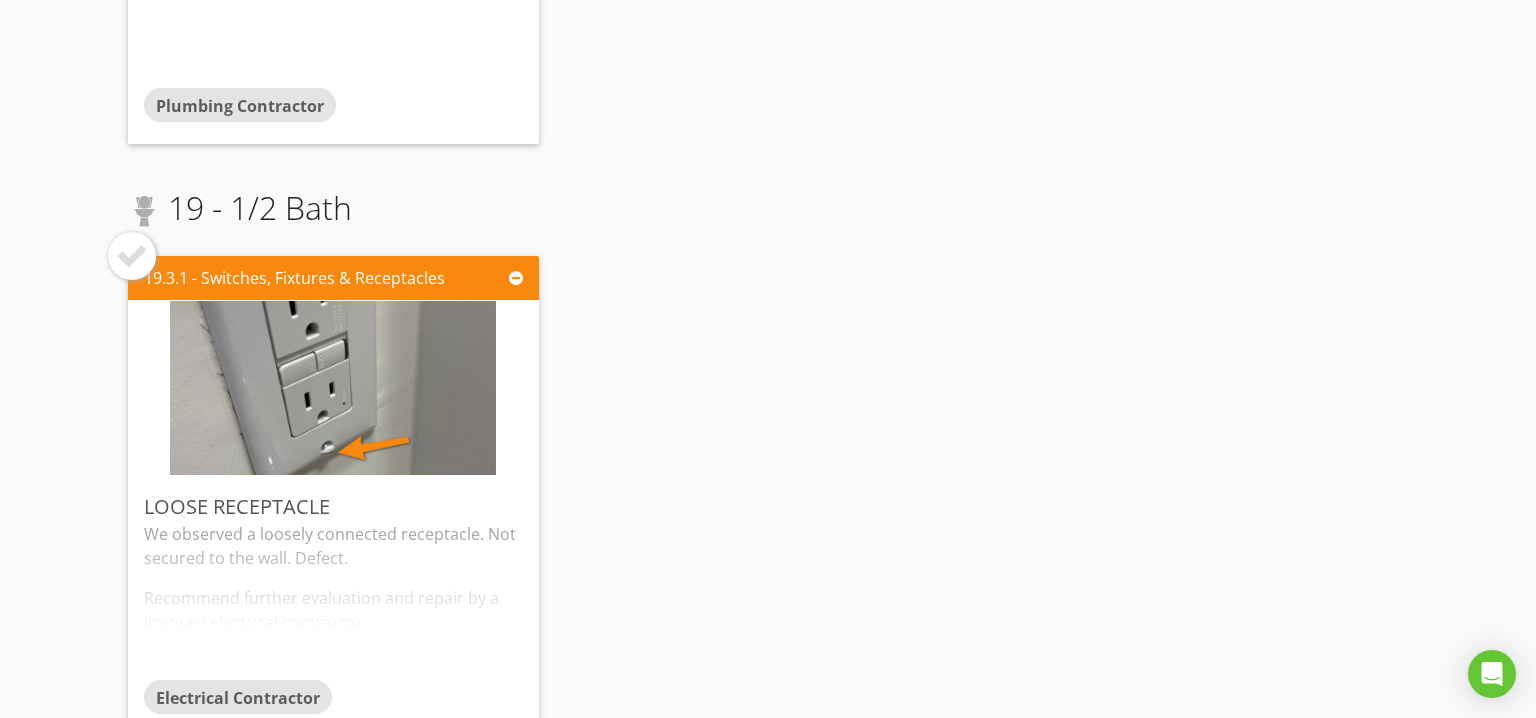click at bounding box center (132, 256) 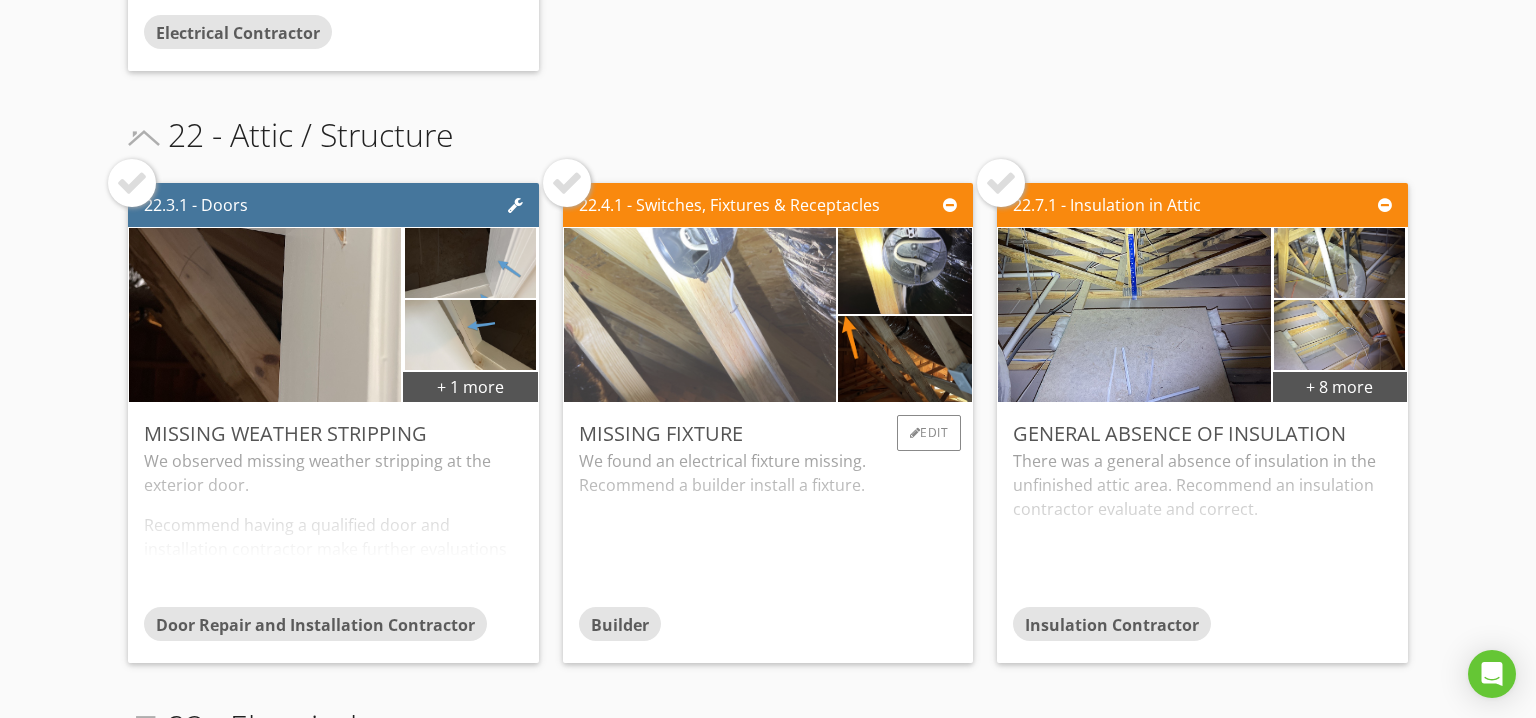 scroll, scrollTop: 8100, scrollLeft: 0, axis: vertical 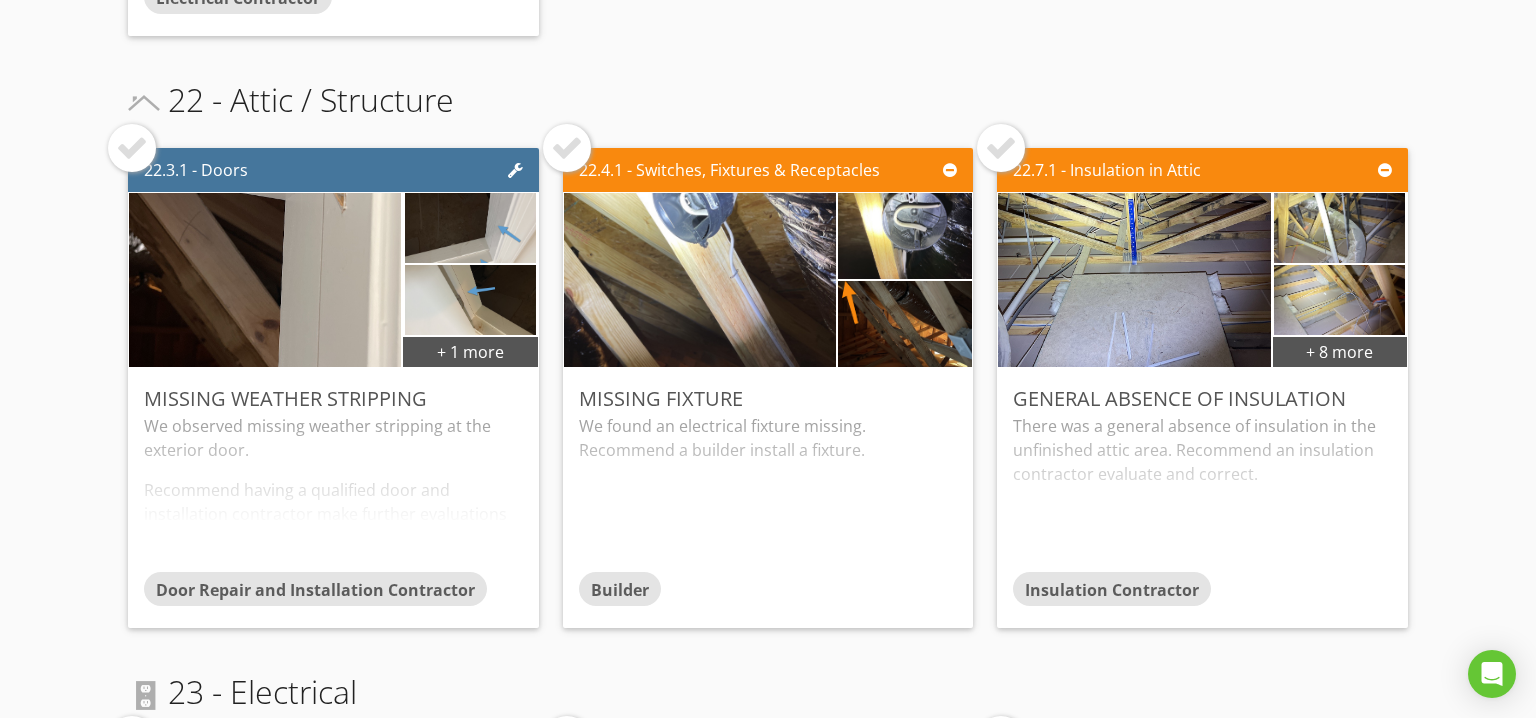 click at bounding box center (132, 148) 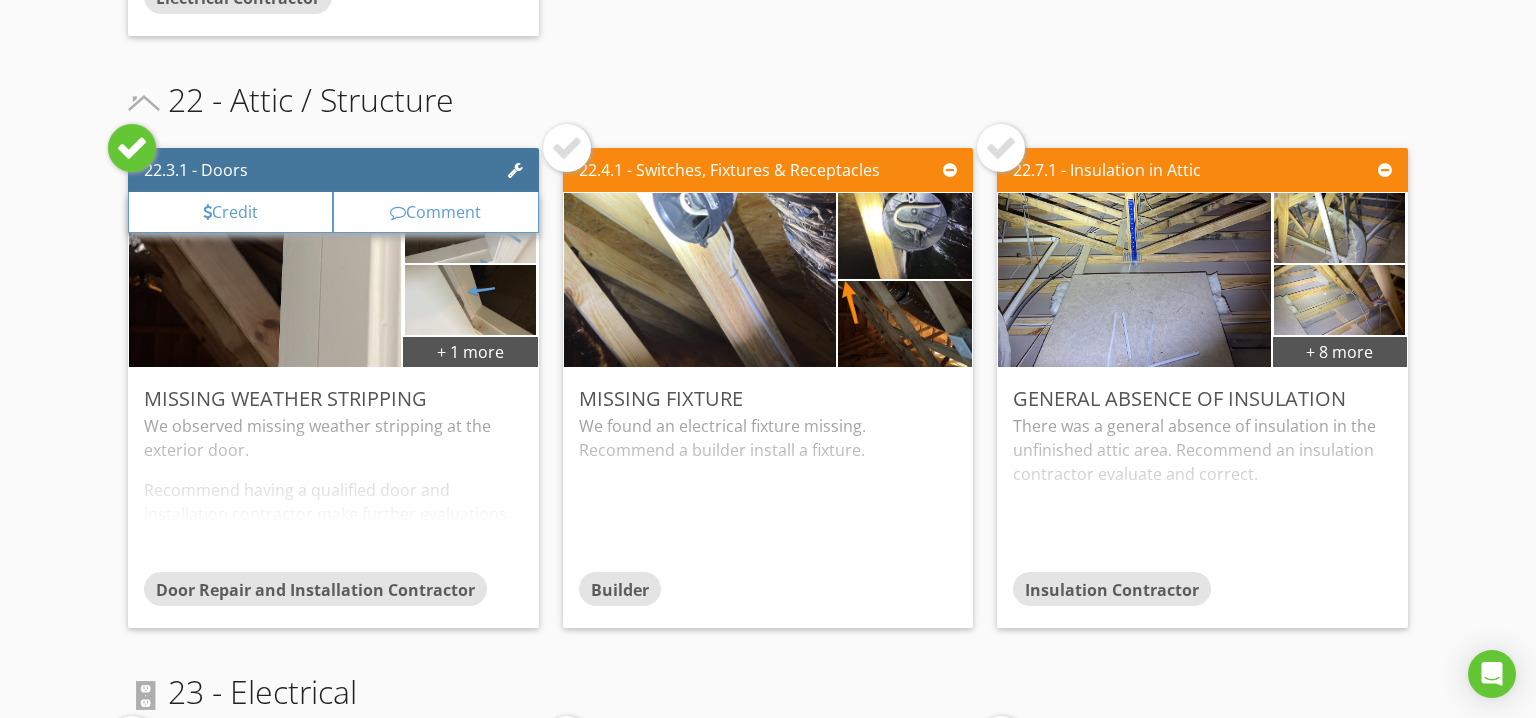 click at bounding box center (567, 148) 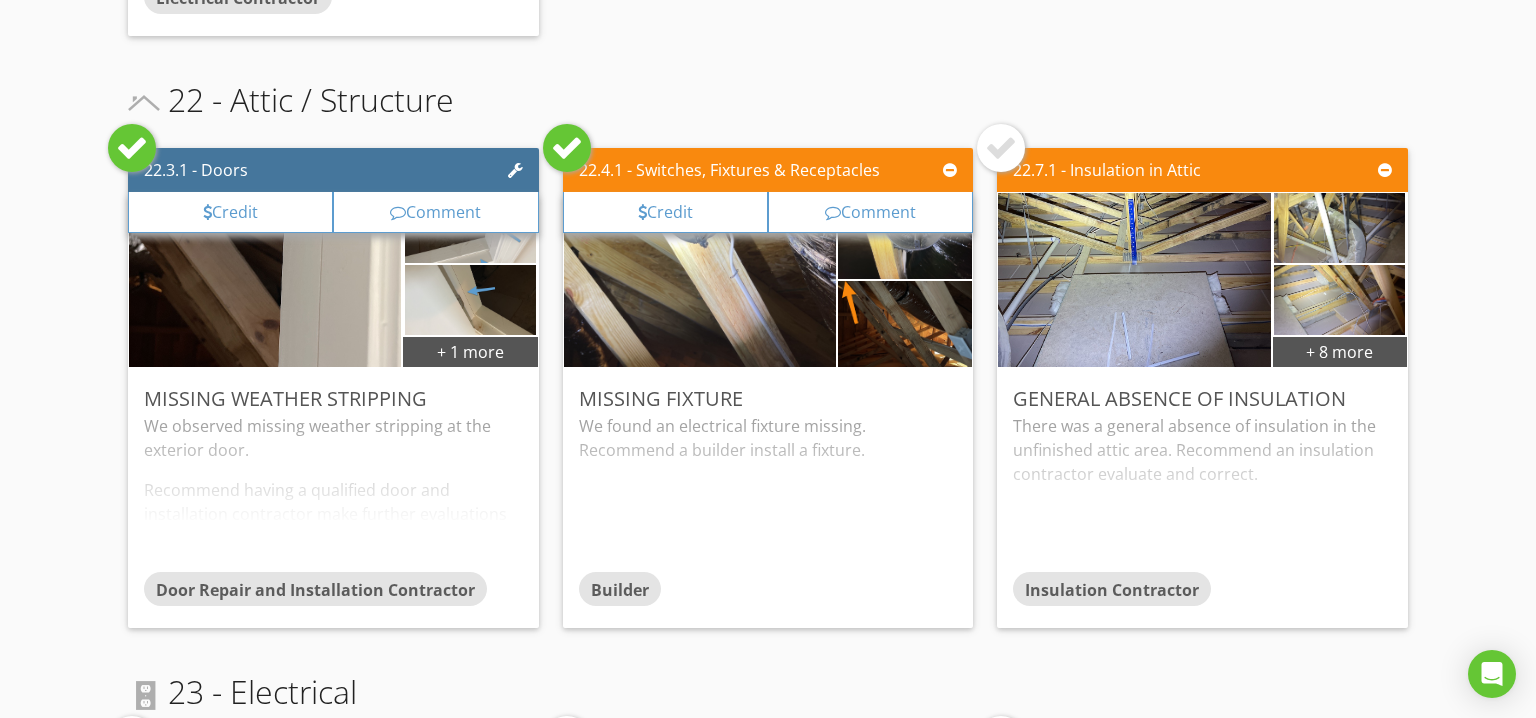 click at bounding box center (1001, 148) 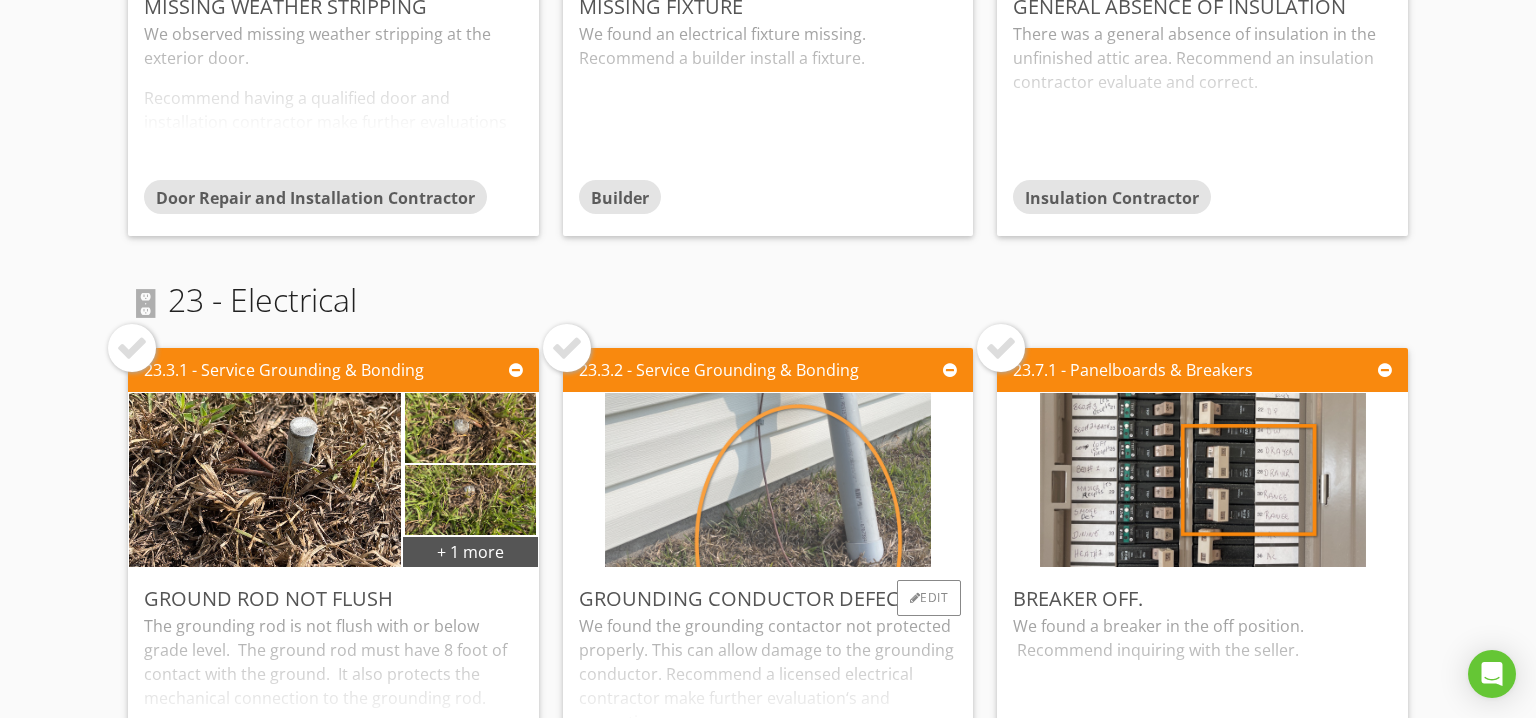 scroll, scrollTop: 8600, scrollLeft: 0, axis: vertical 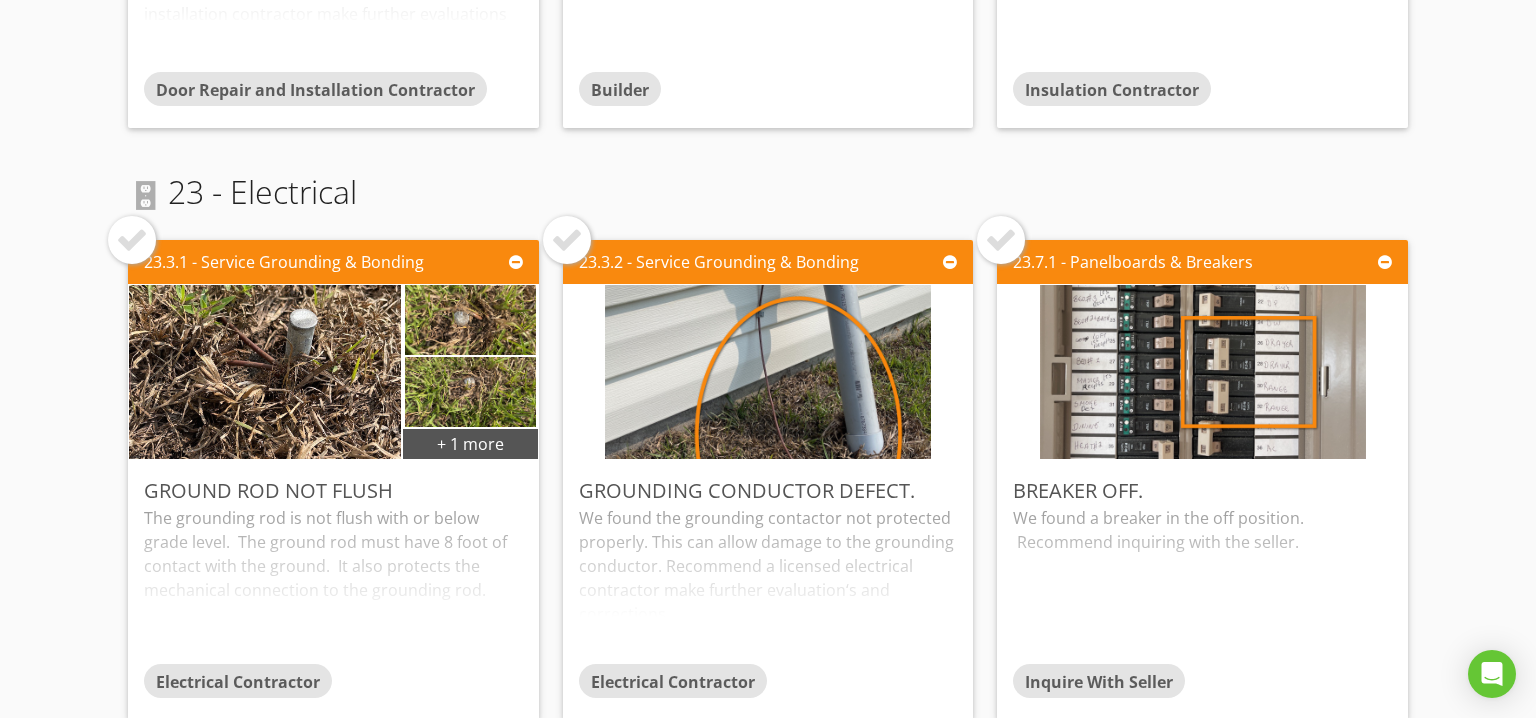 click at bounding box center [132, 240] 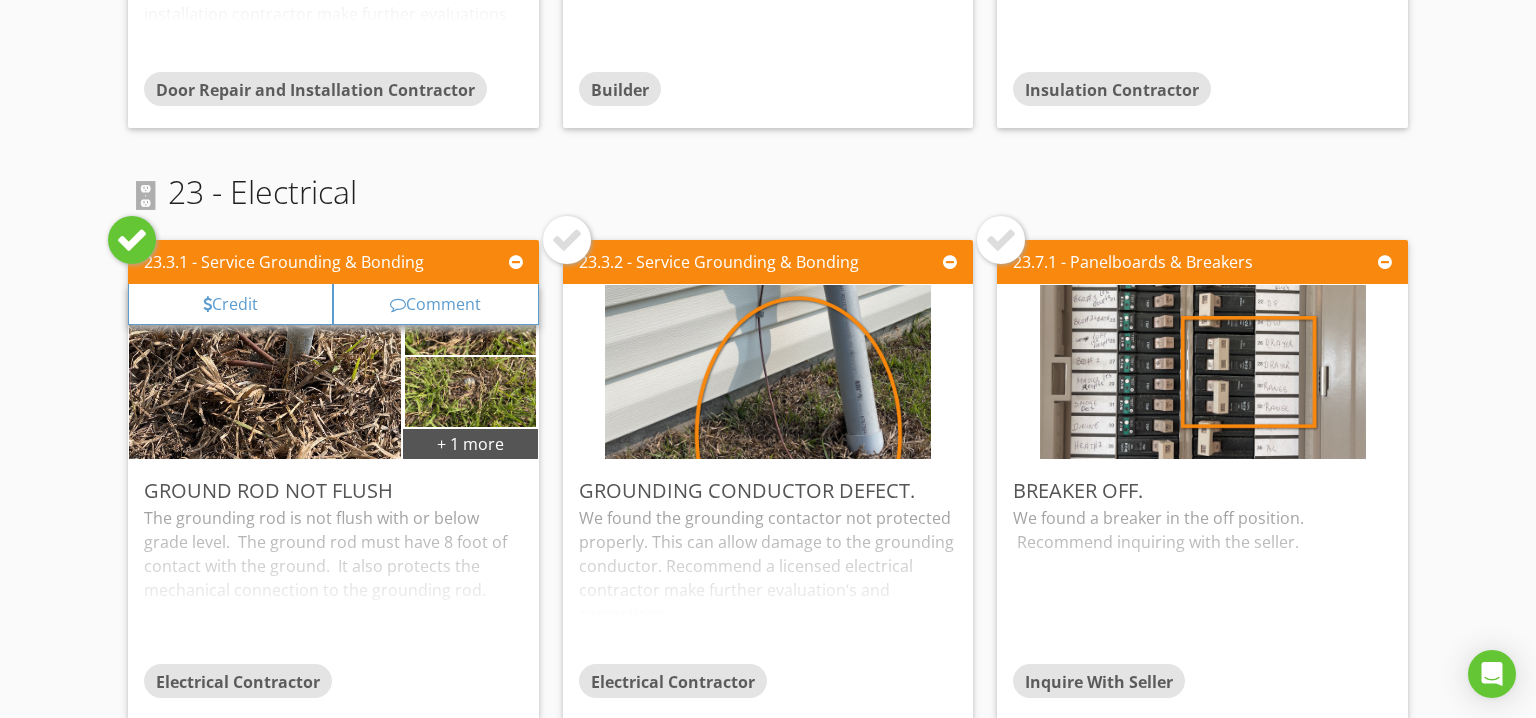 click at bounding box center [567, 240] 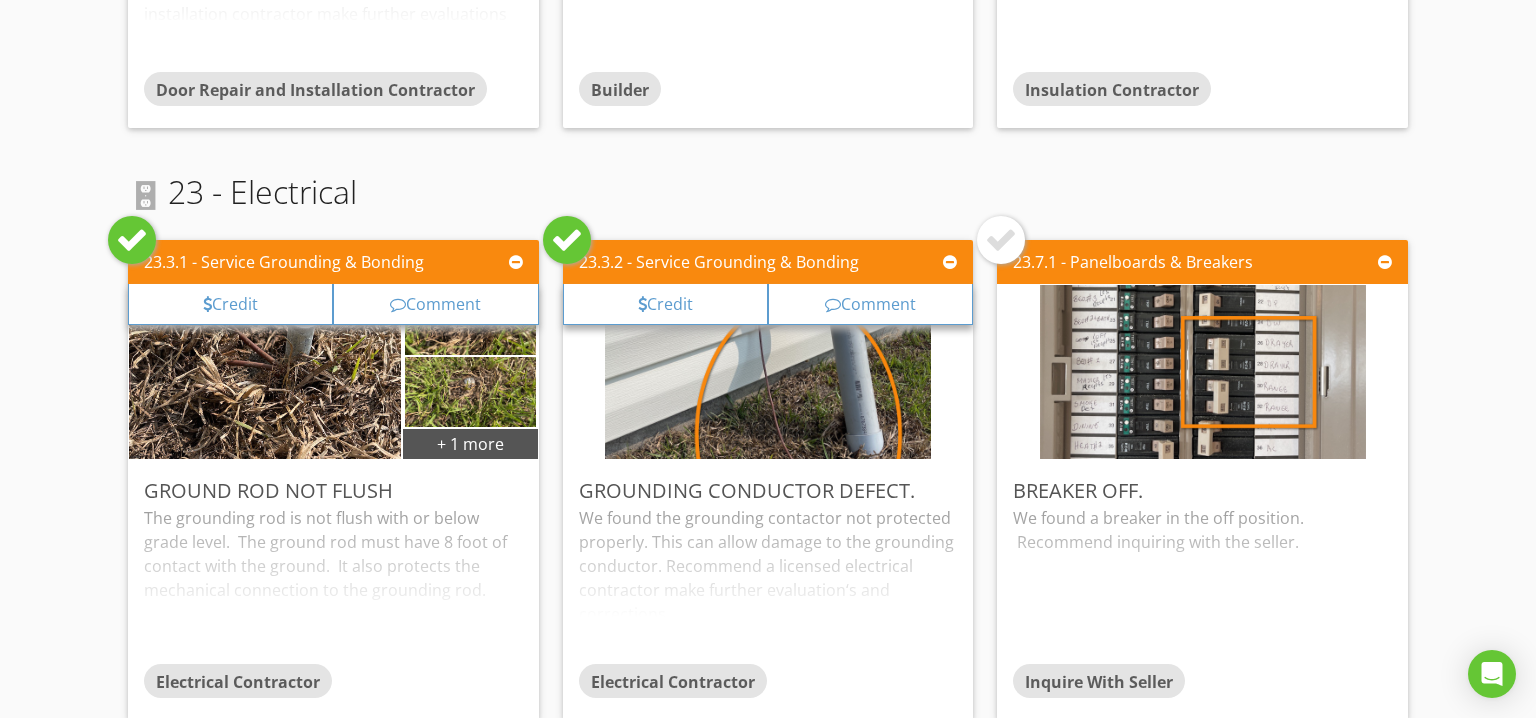 click at bounding box center [1001, 240] 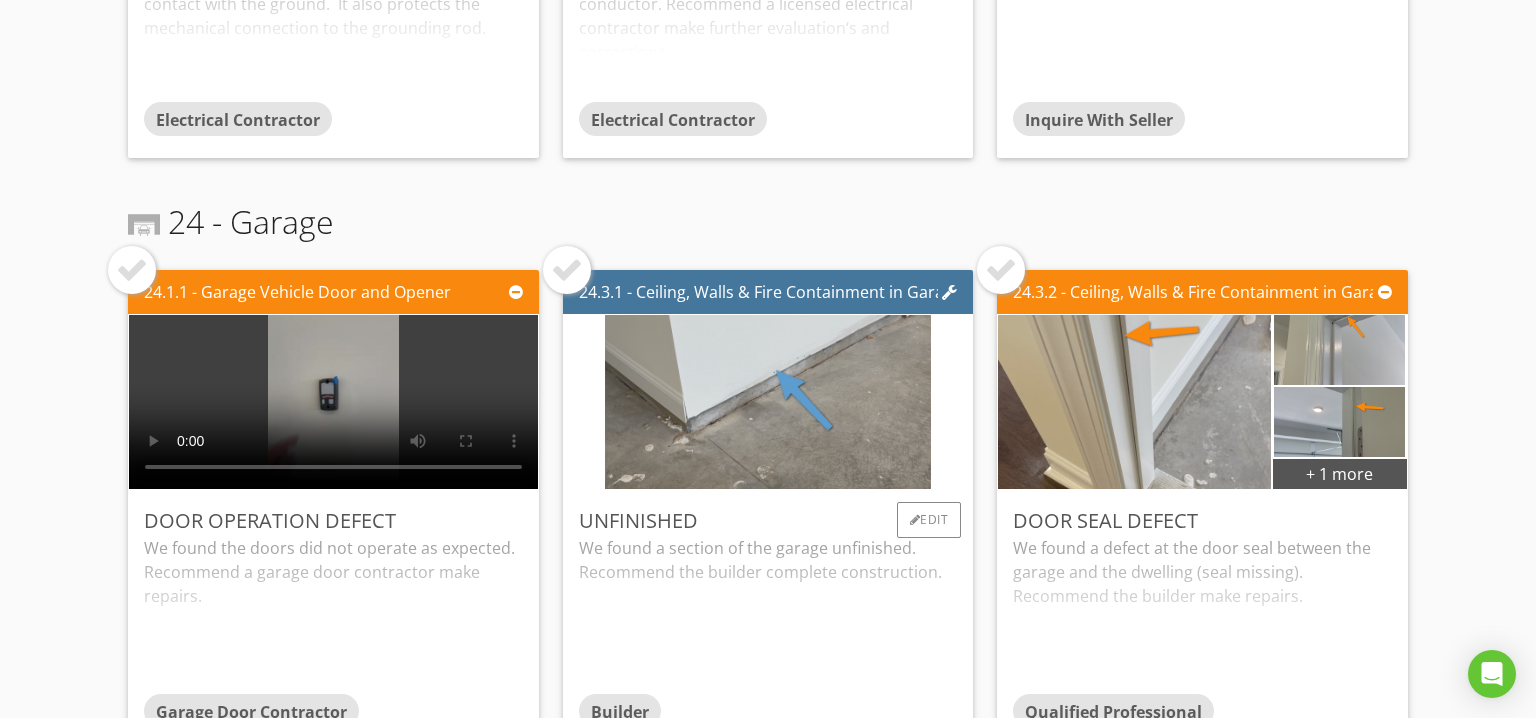 scroll, scrollTop: 9216, scrollLeft: 0, axis: vertical 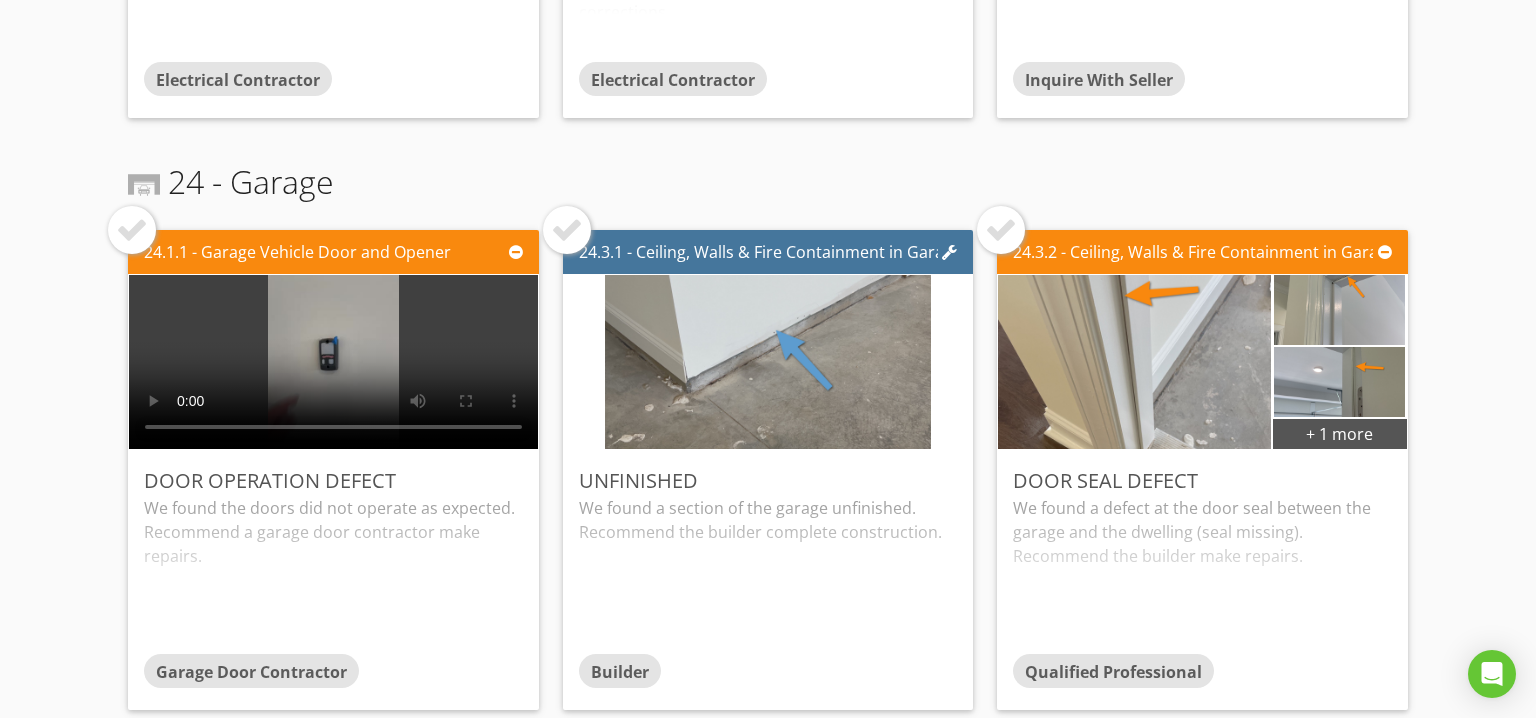 click at bounding box center (132, 230) 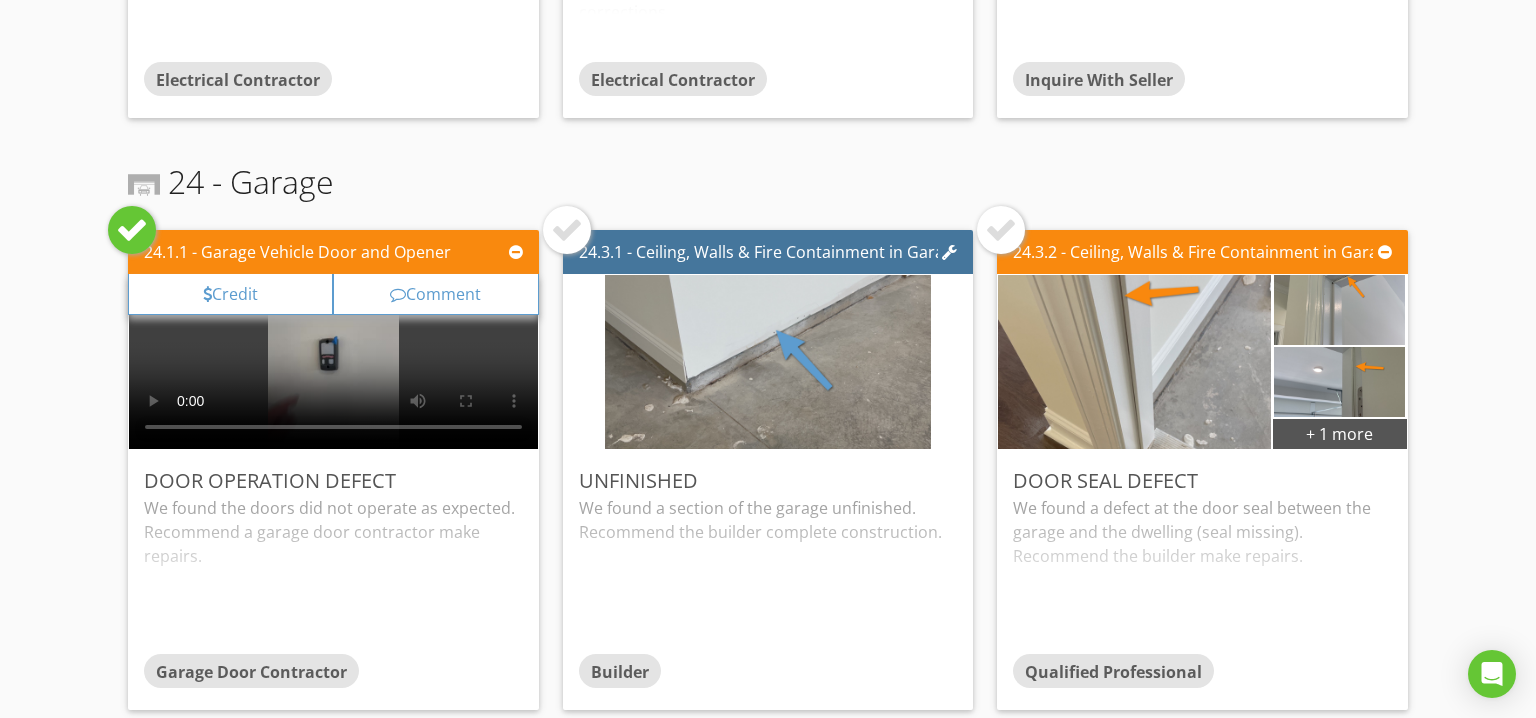 click at bounding box center (567, 230) 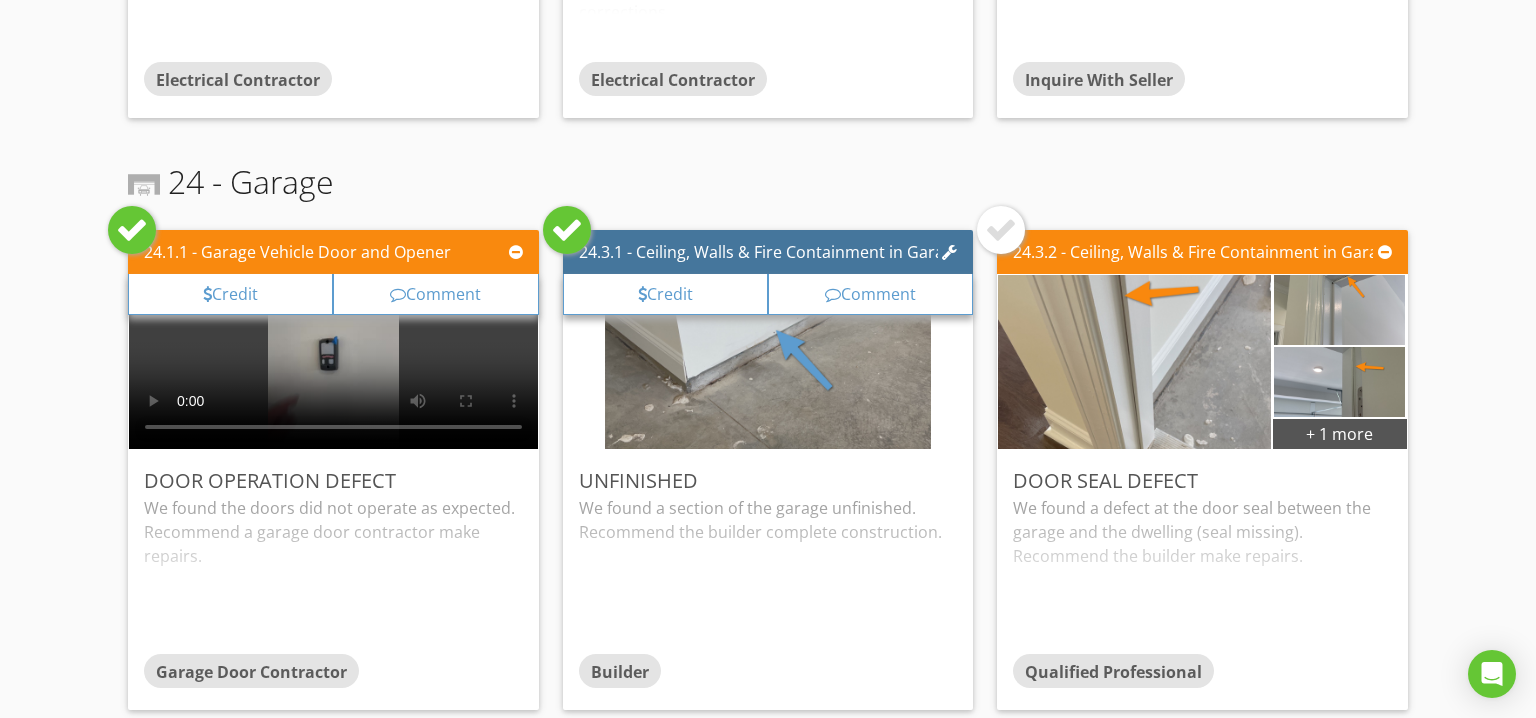 click at bounding box center [1001, 230] 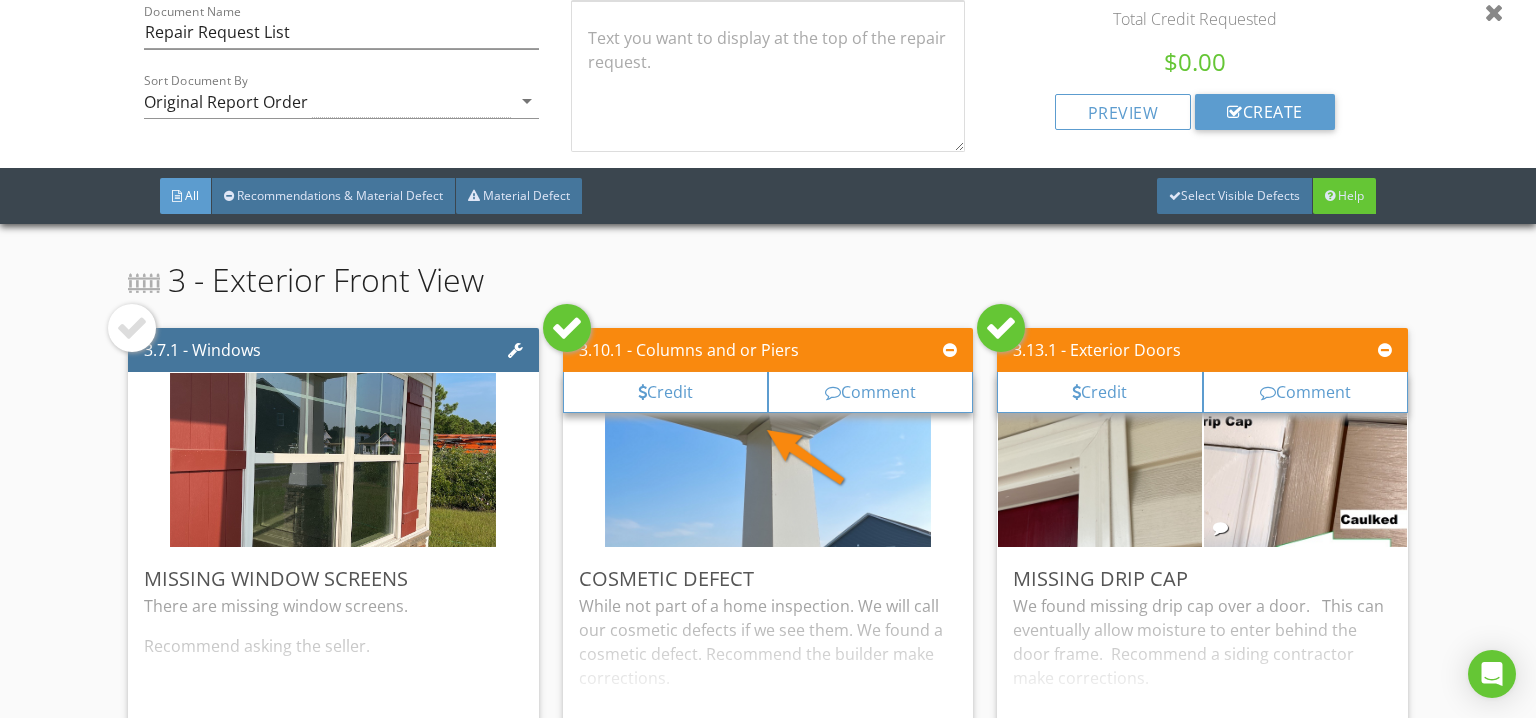 scroll, scrollTop: 0, scrollLeft: 0, axis: both 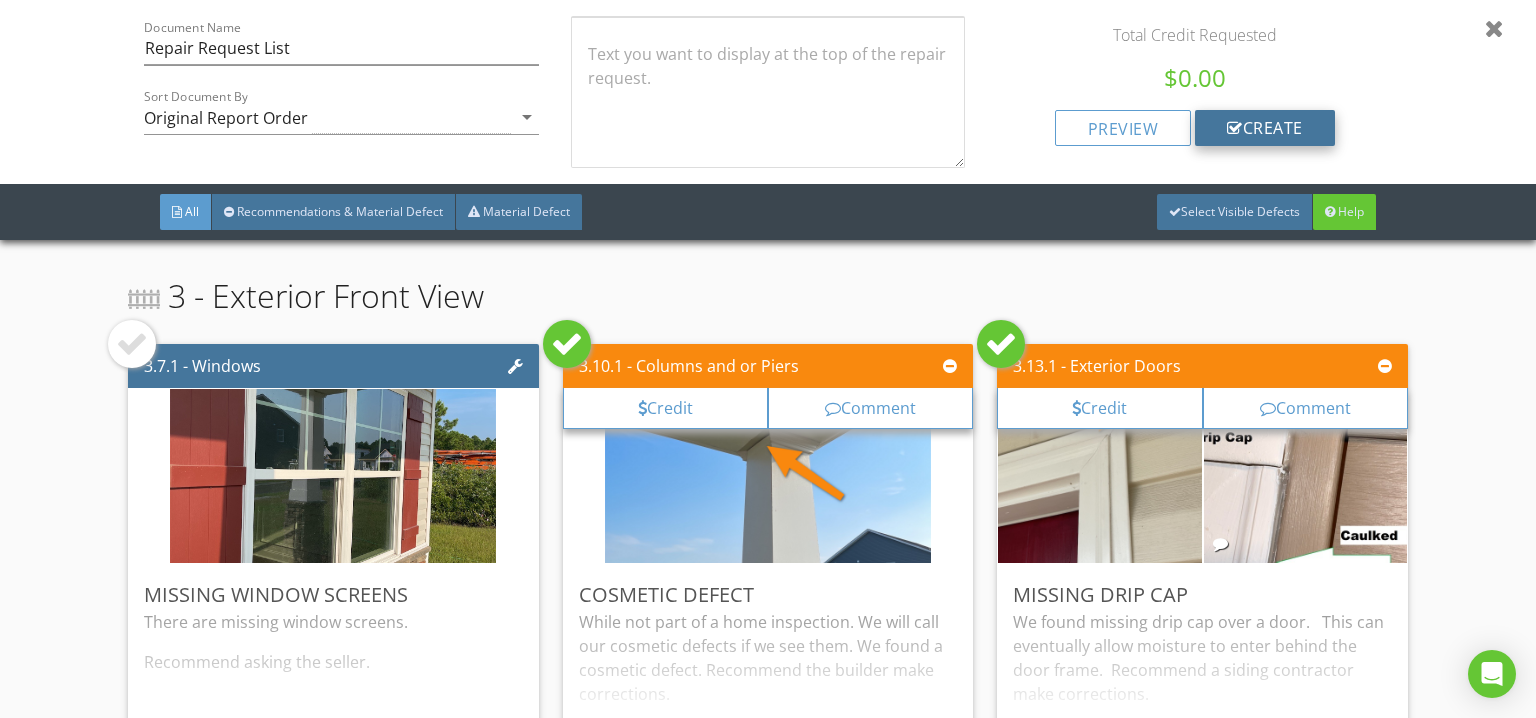click on "create" at bounding box center [1265, 128] 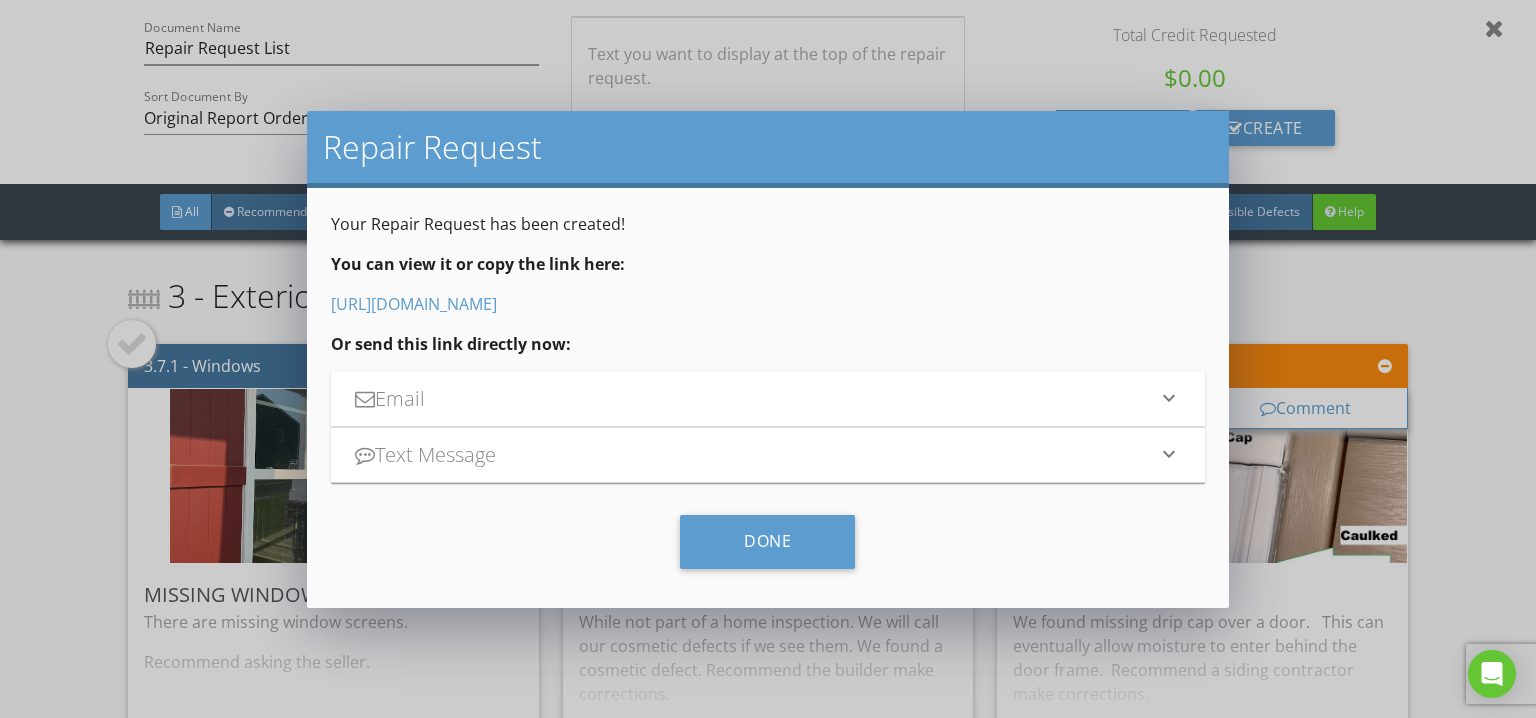 click on "Text Message" at bounding box center (756, 455) 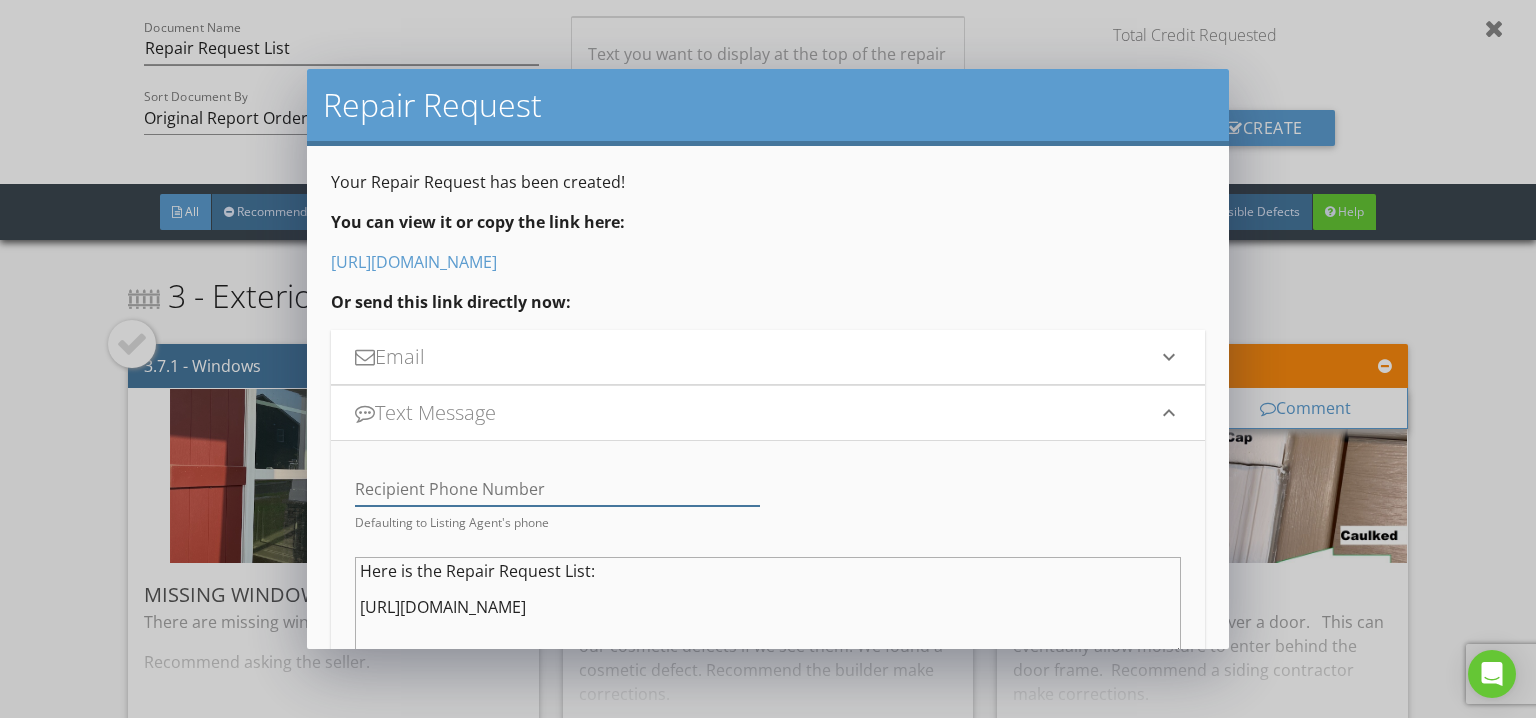 click at bounding box center (557, 489) 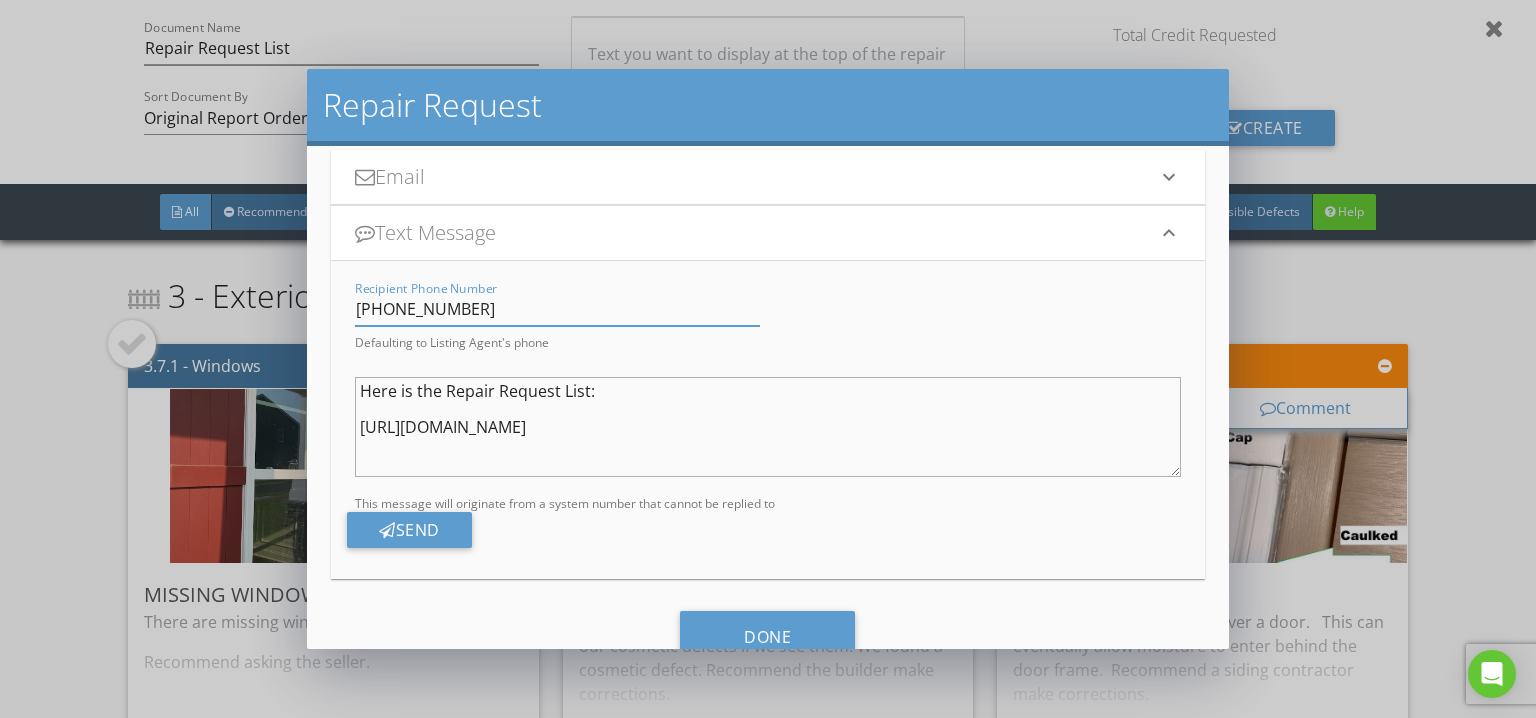scroll, scrollTop: 232, scrollLeft: 0, axis: vertical 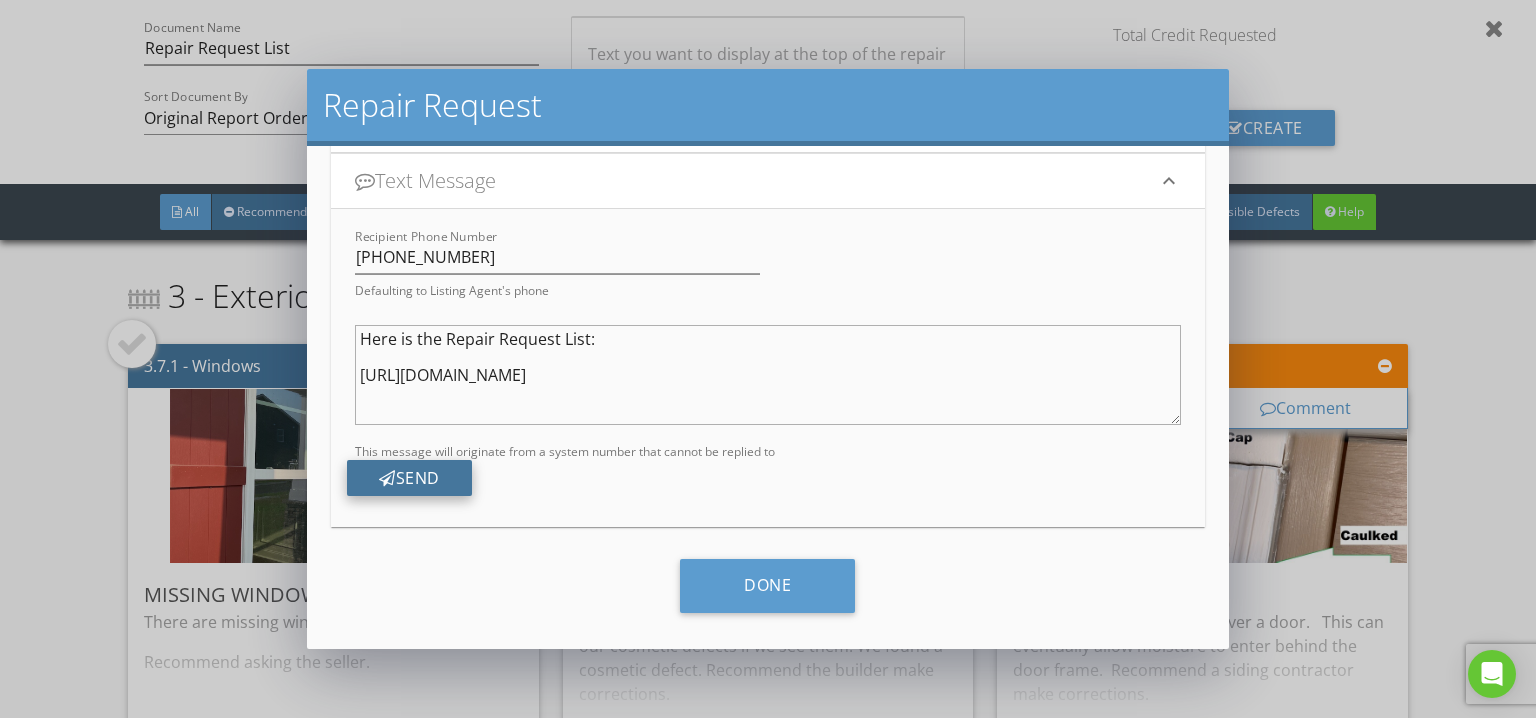 click on "Send" at bounding box center [409, 478] 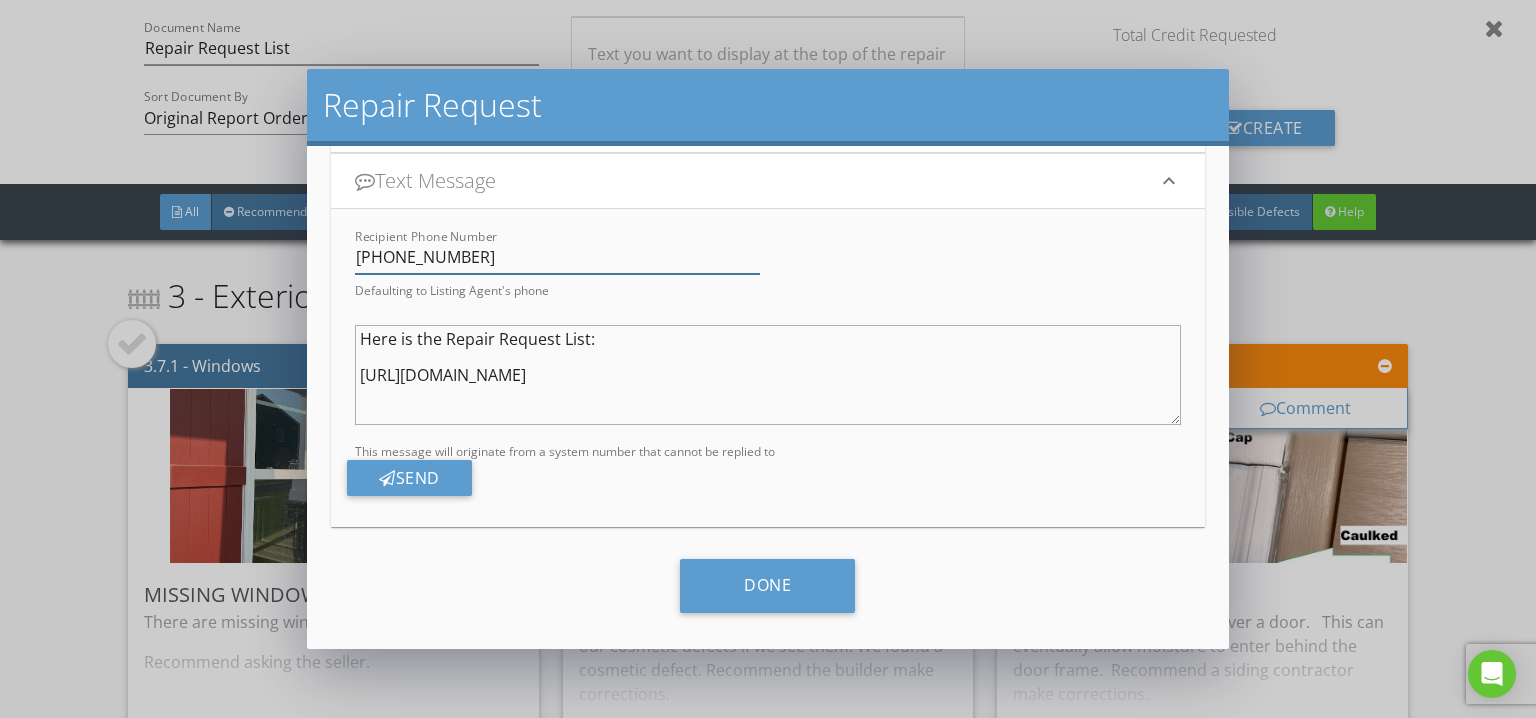 click on "910 284-3600" at bounding box center [557, 257] 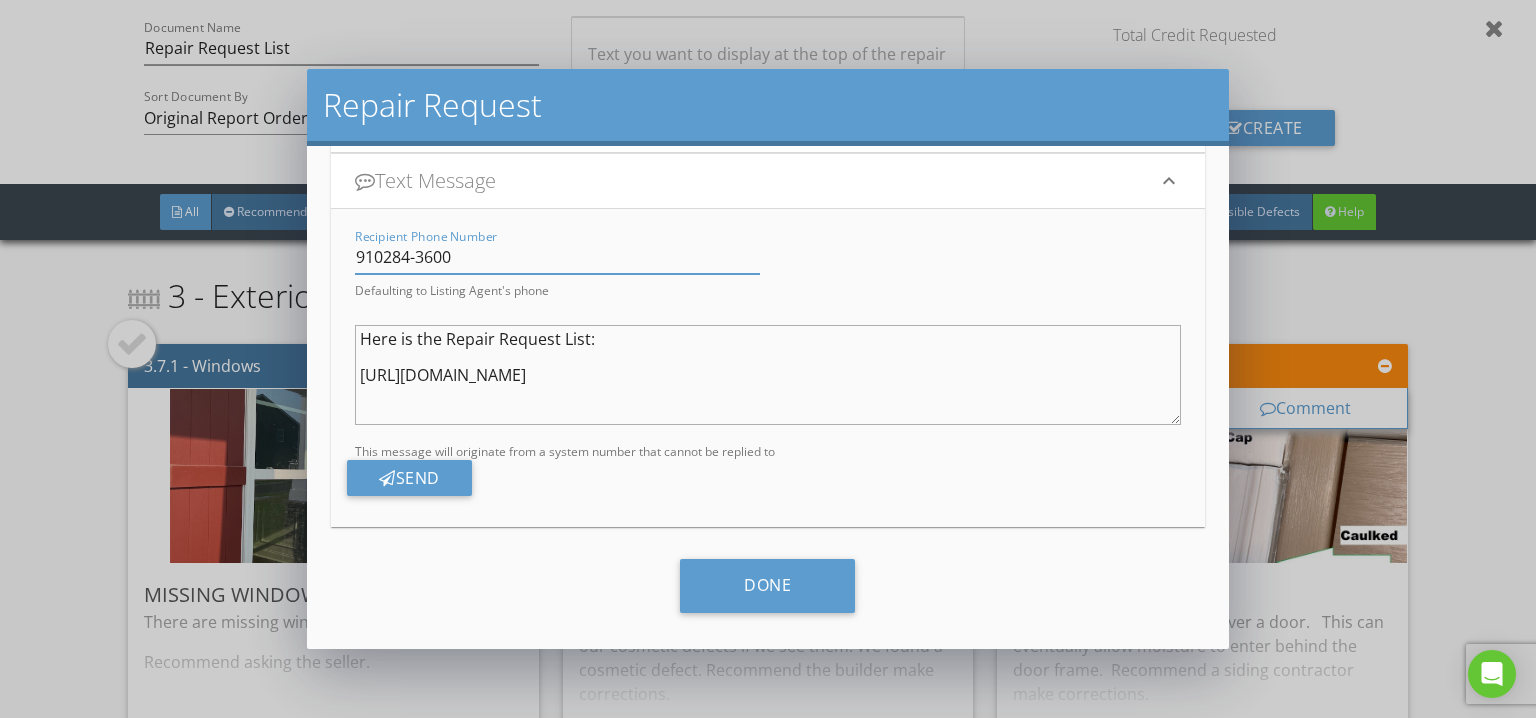 click on "910284-3600" at bounding box center [557, 257] 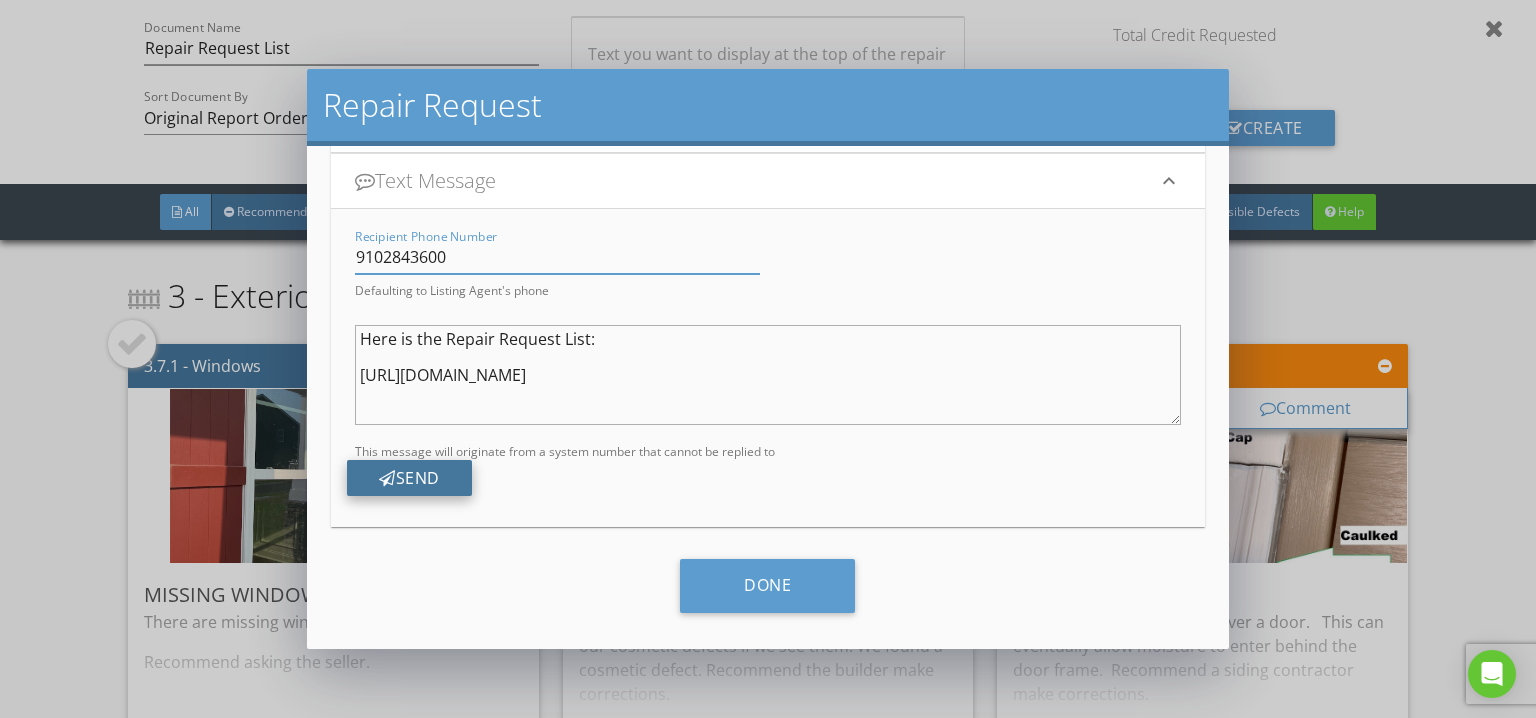 type on "9102843600" 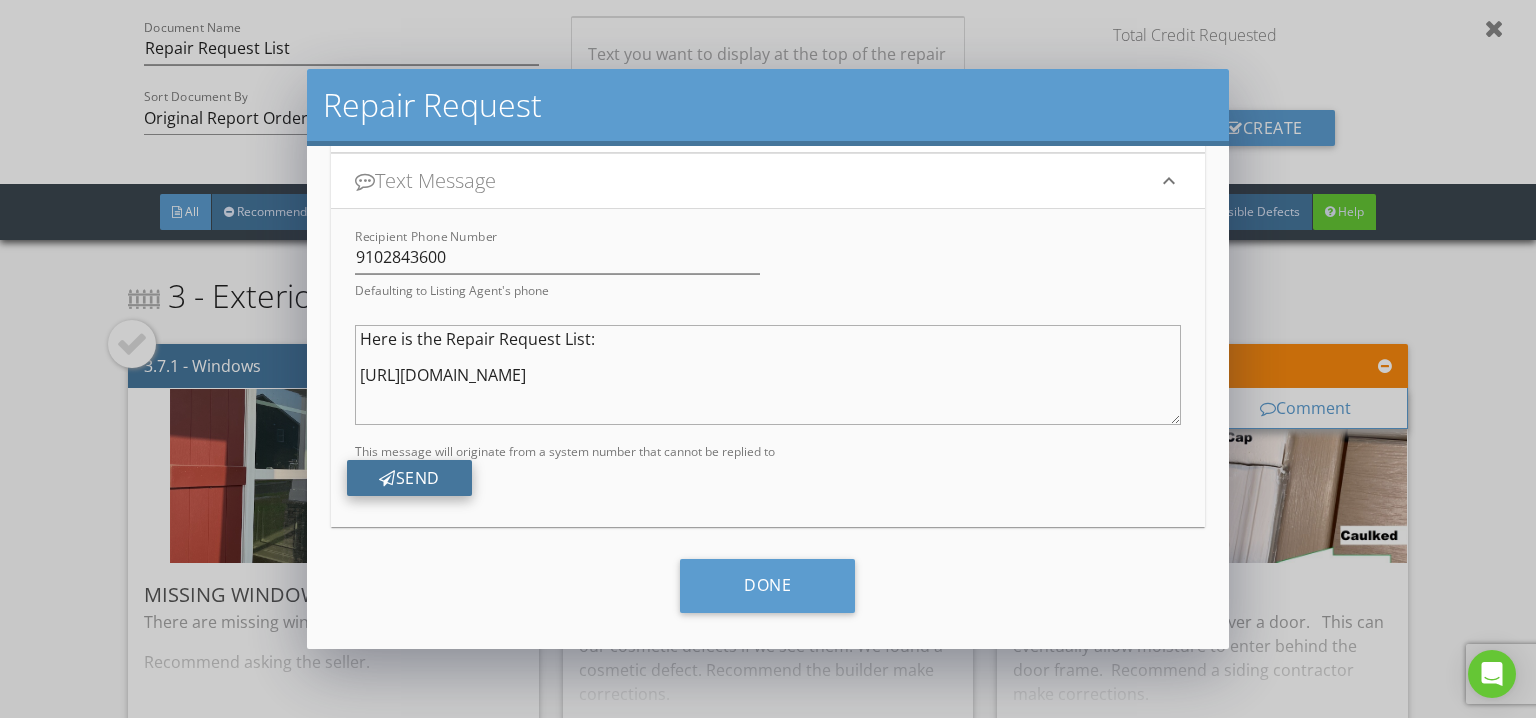 click on "Send" at bounding box center [409, 478] 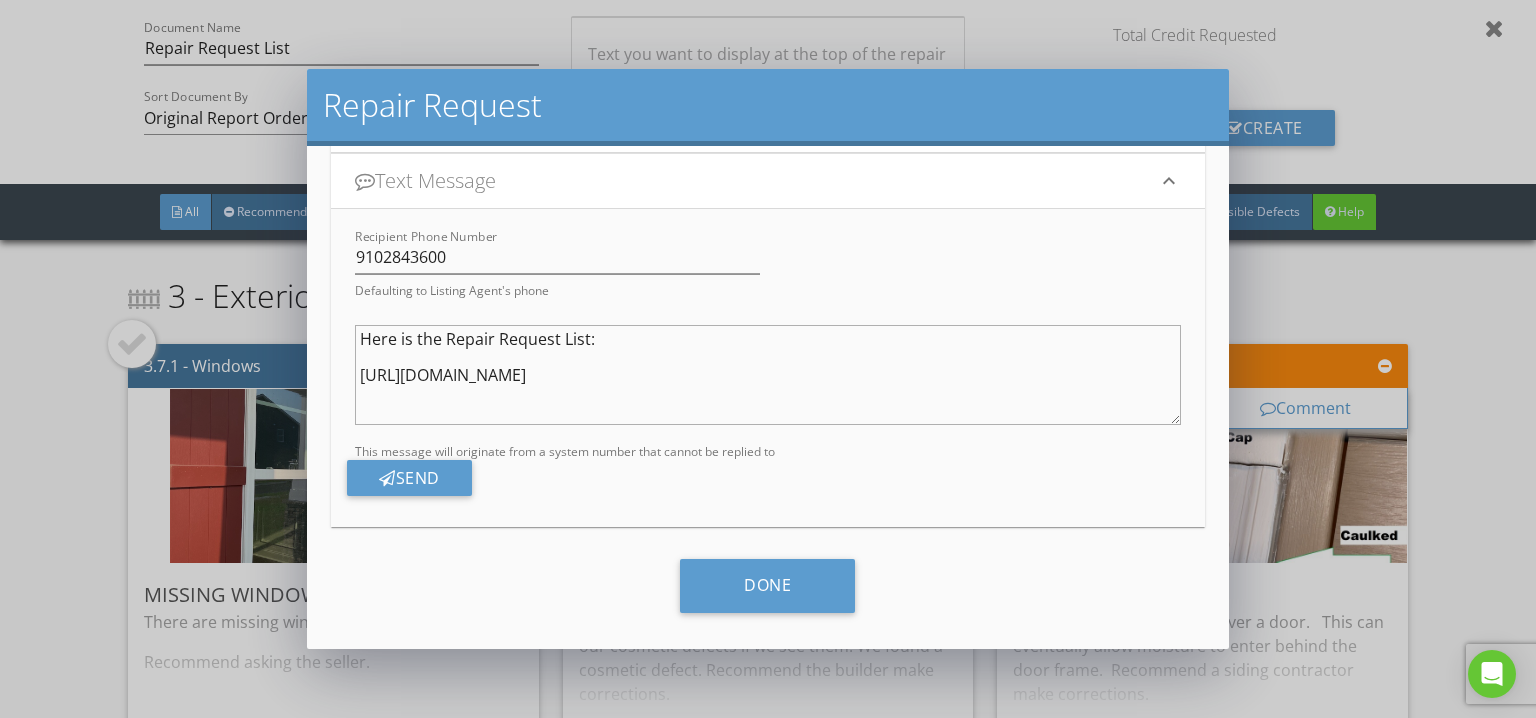 scroll, scrollTop: 132, scrollLeft: 0, axis: vertical 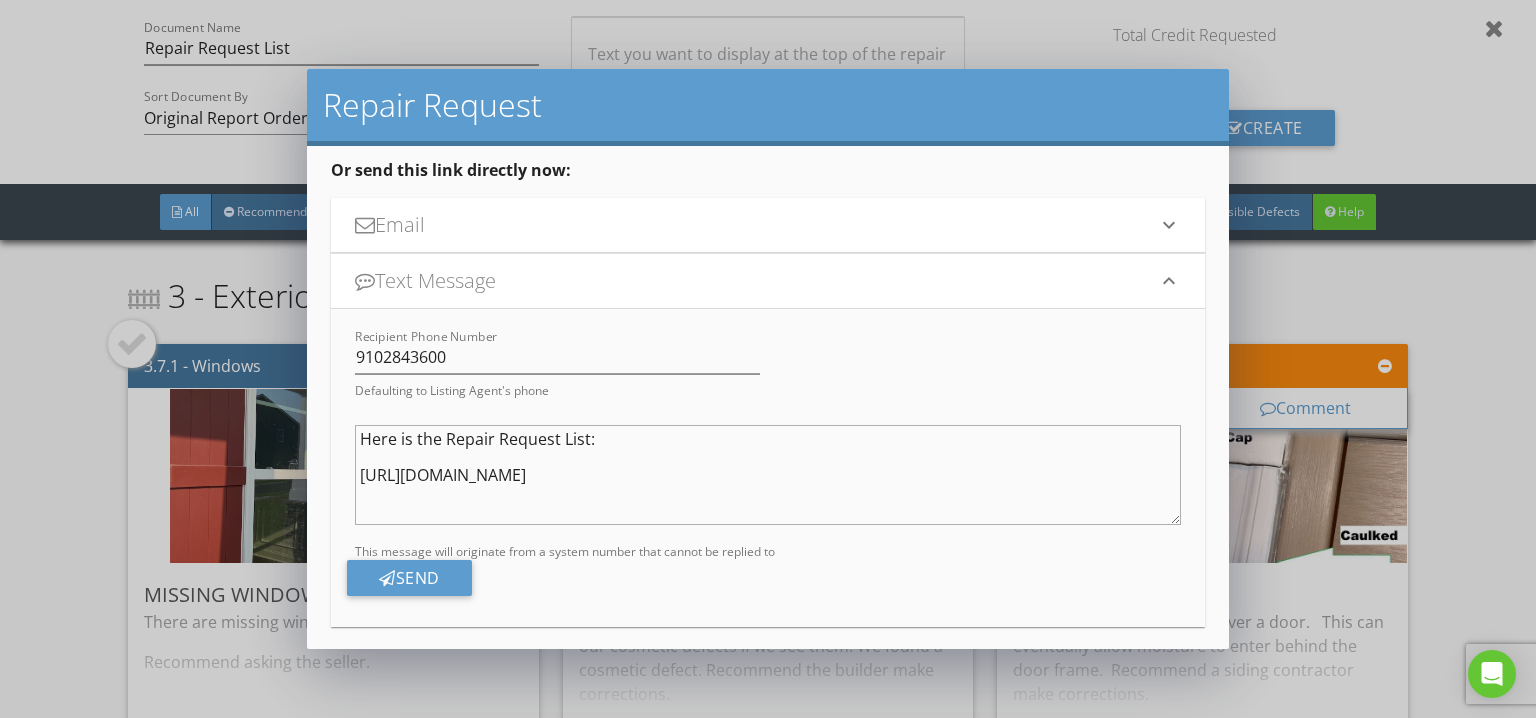 click on "Email" at bounding box center [756, 225] 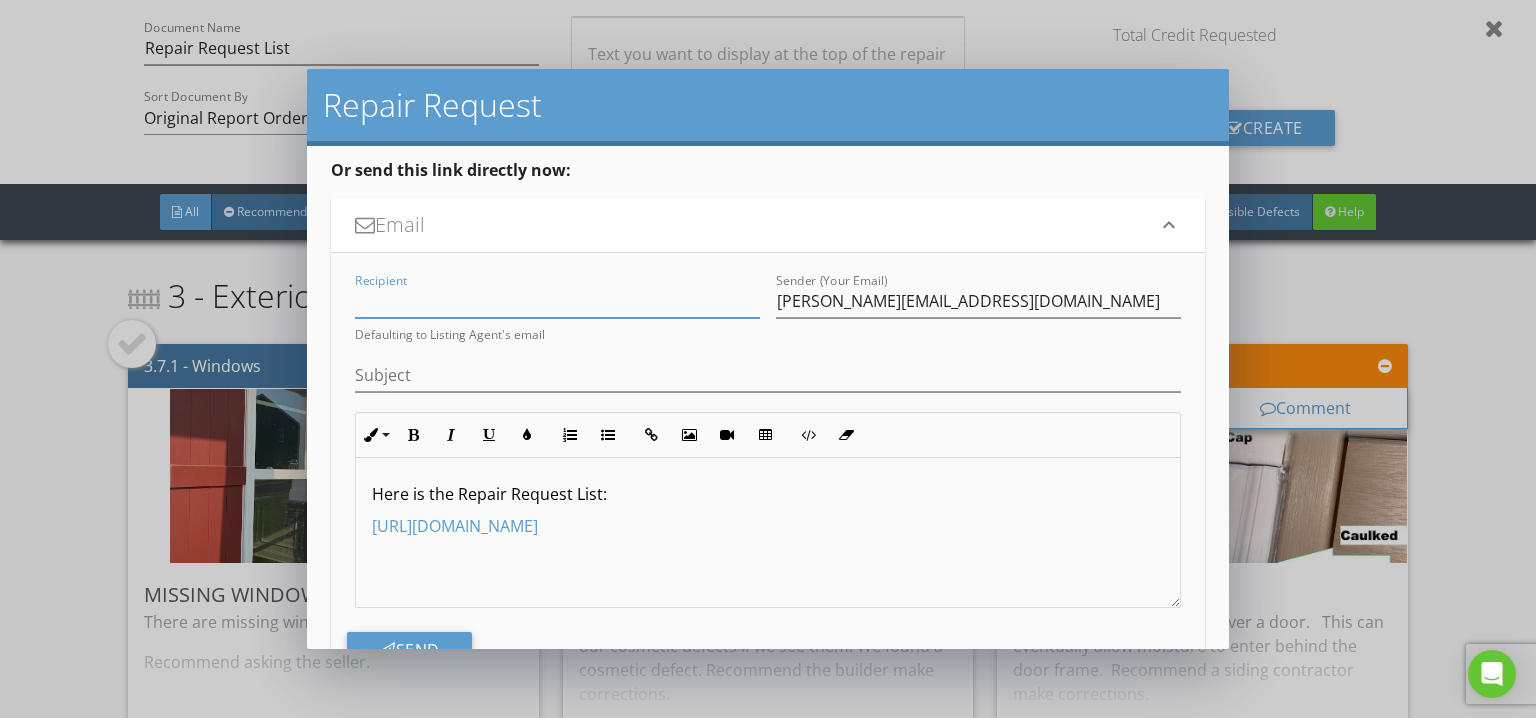 click at bounding box center [557, 301] 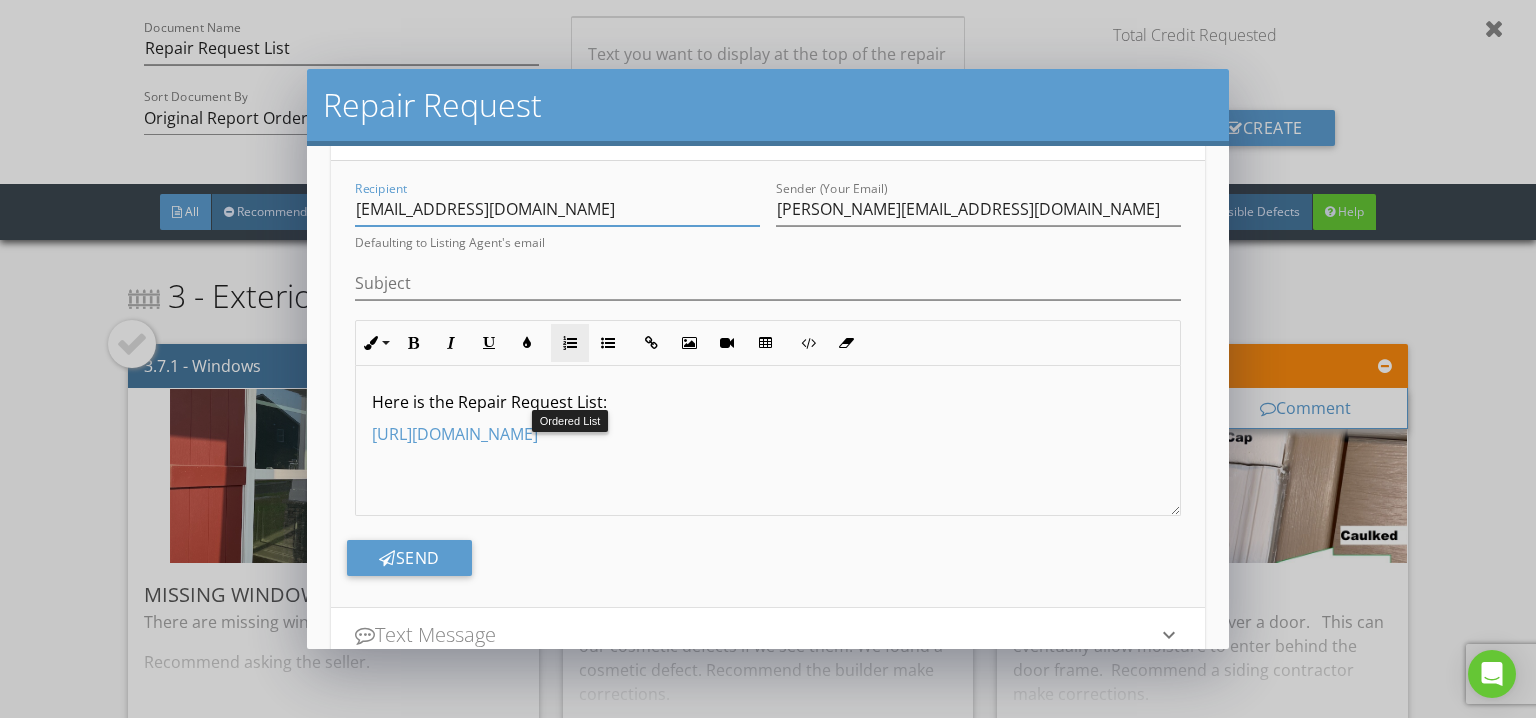 scroll, scrollTop: 332, scrollLeft: 0, axis: vertical 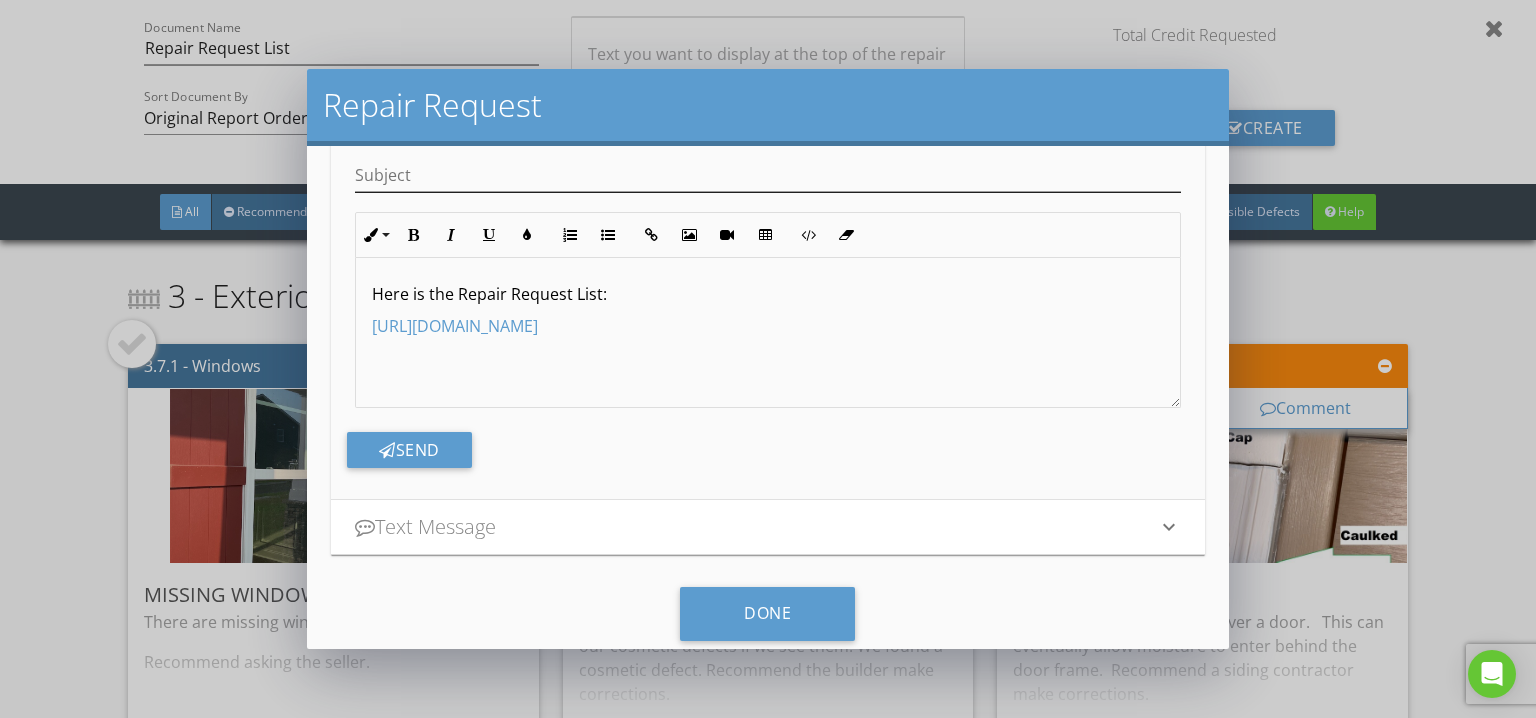 type on "bobboyko@gmail.com" 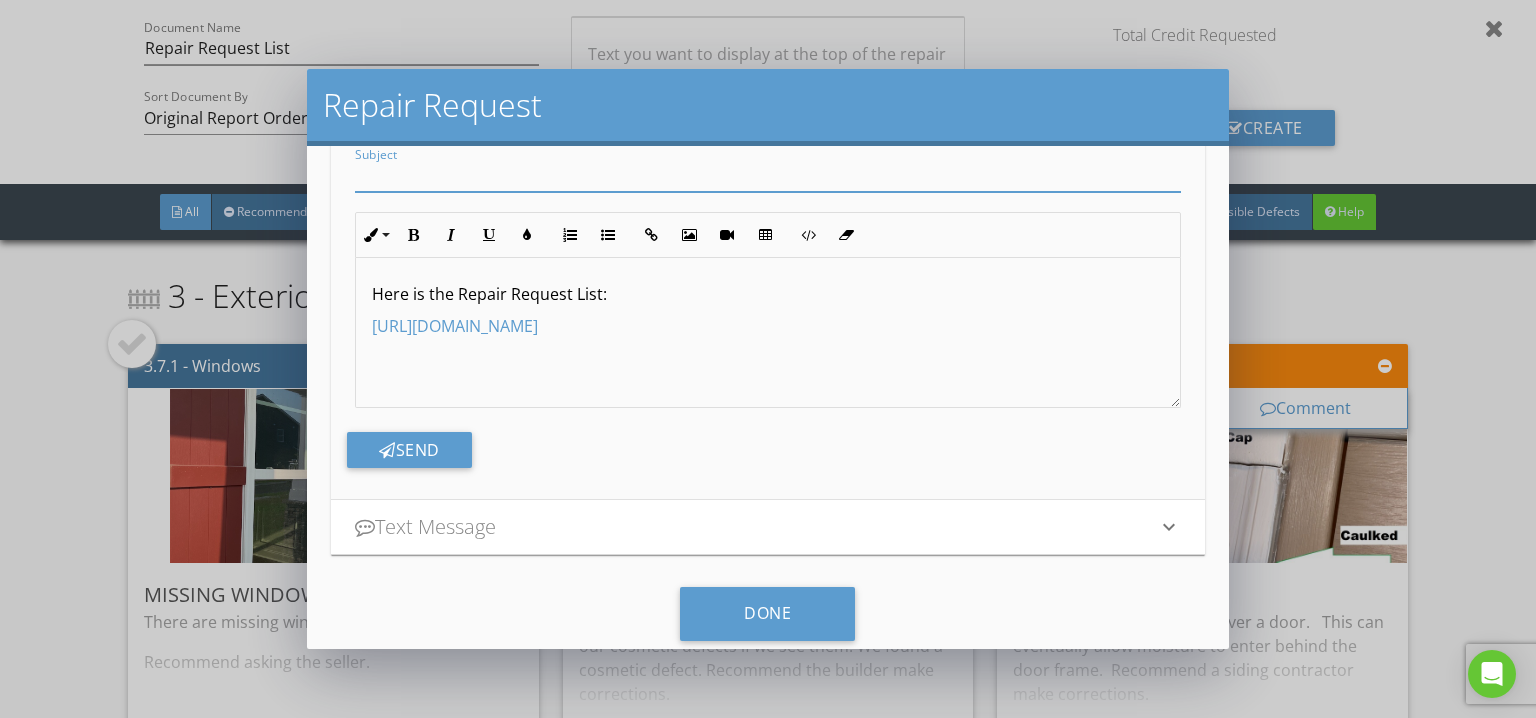 click at bounding box center (768, 175) 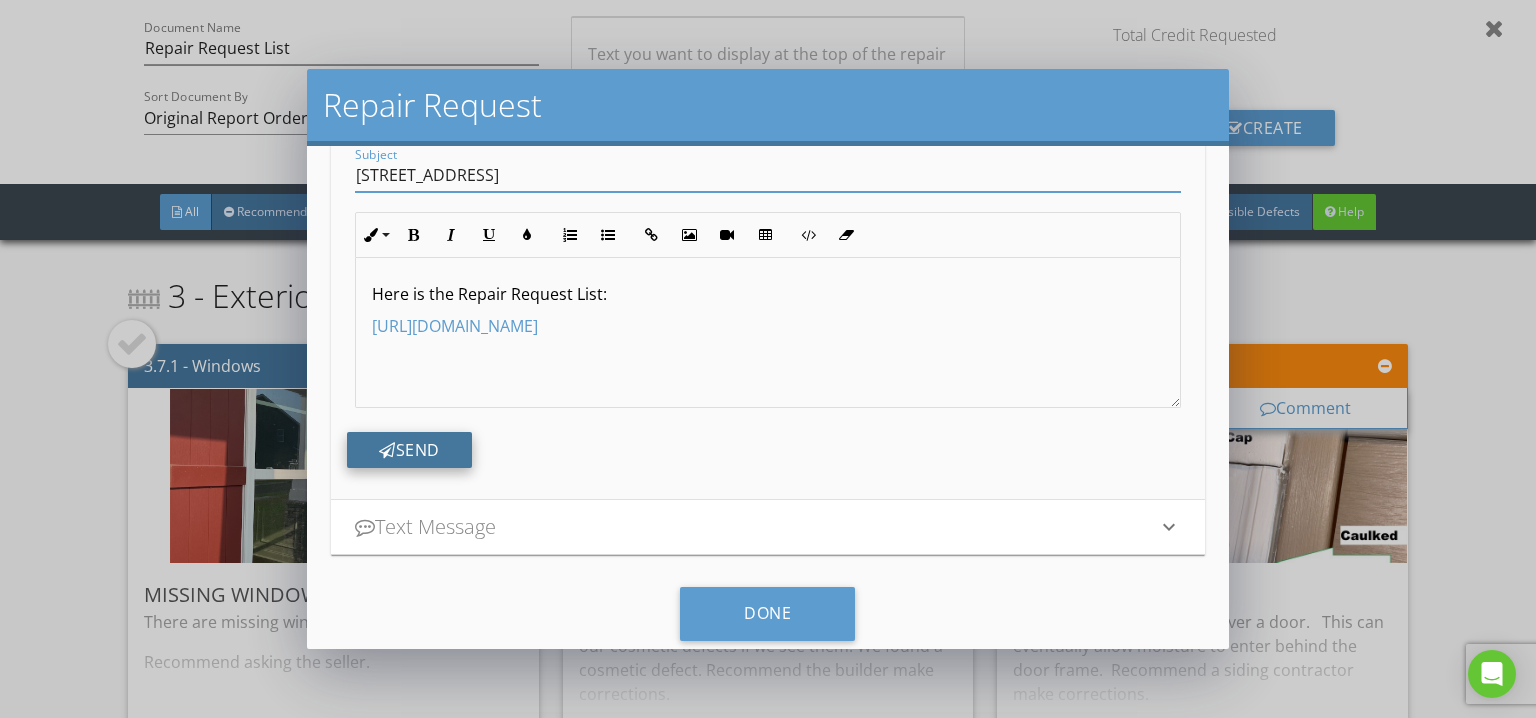 type on "[STREET_ADDRESS]" 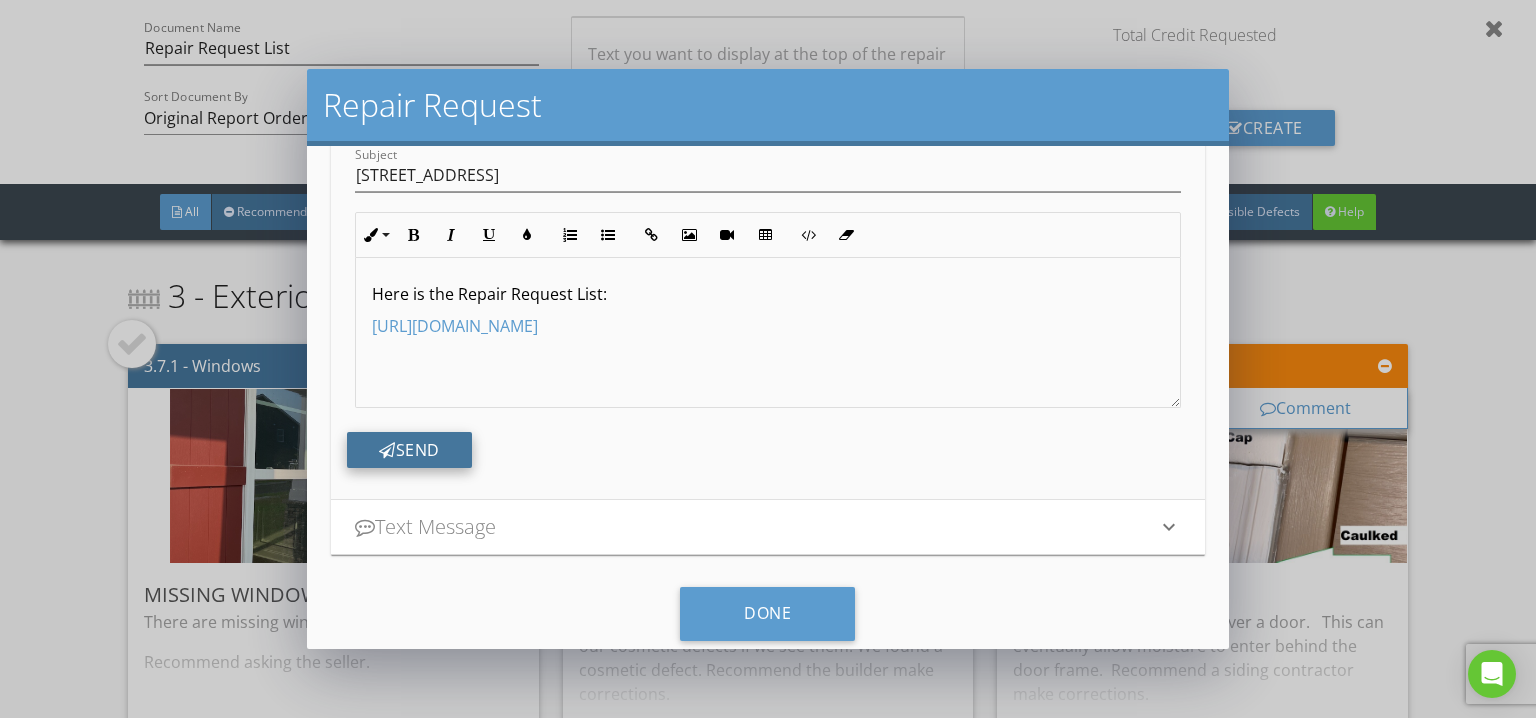 click on "Send" at bounding box center (409, 450) 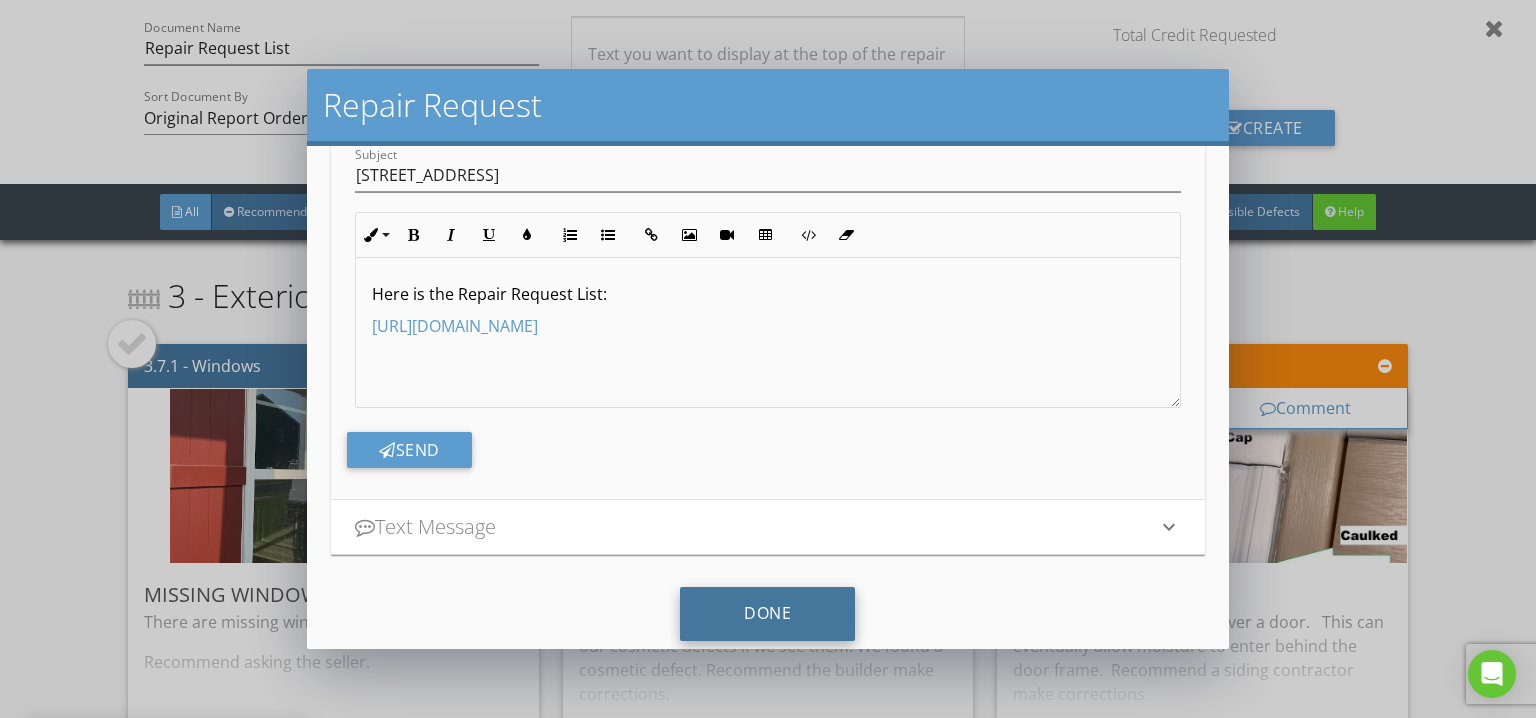 click on "Done" at bounding box center (767, 614) 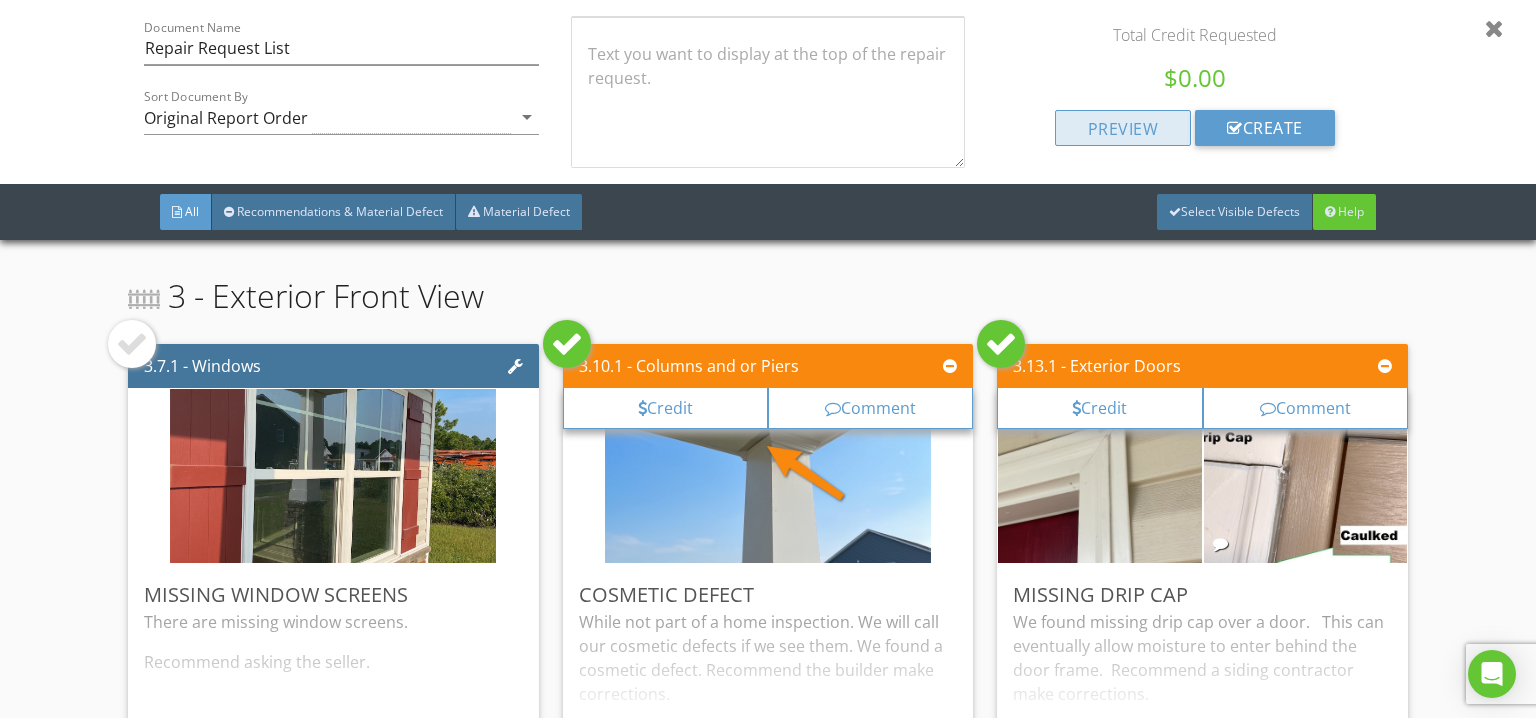 click on "preview" at bounding box center [1123, 128] 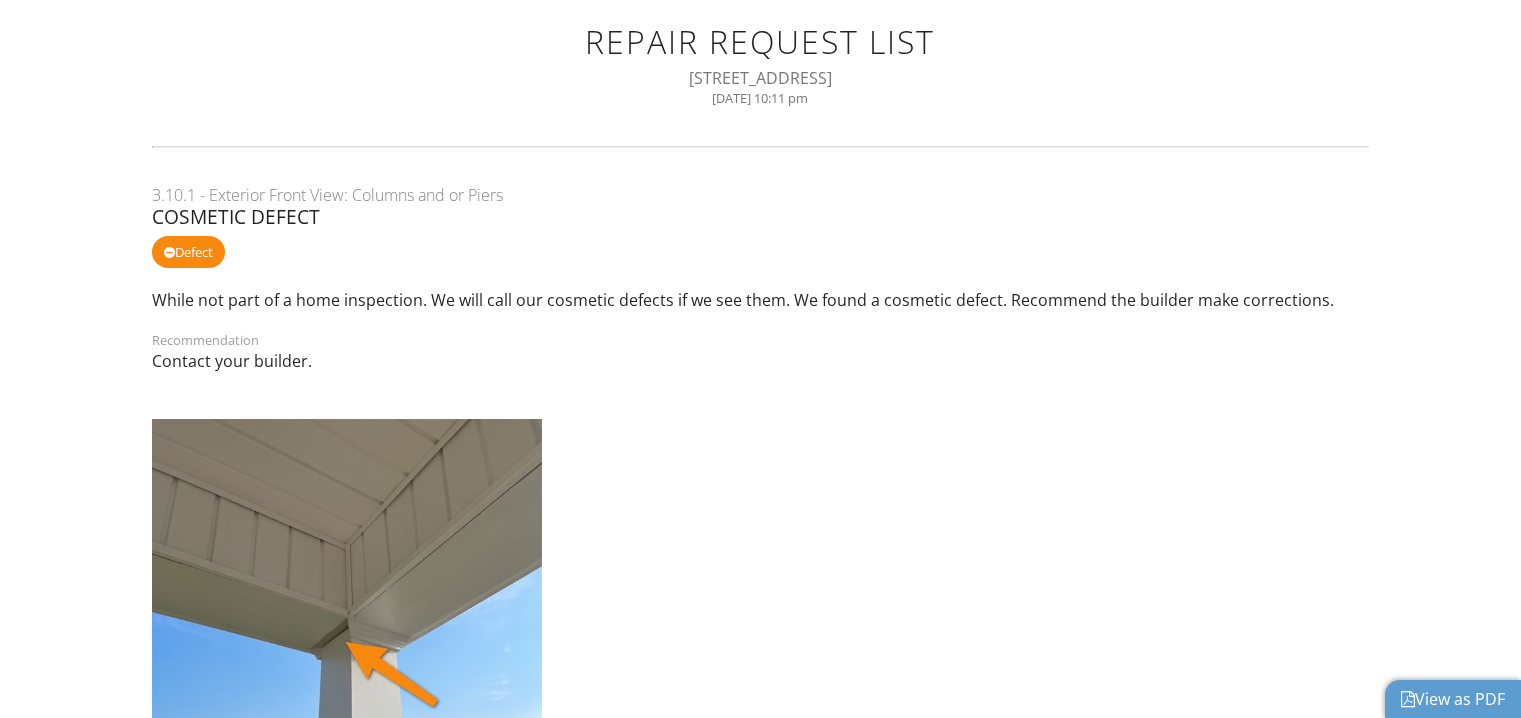 scroll, scrollTop: 0, scrollLeft: 0, axis: both 